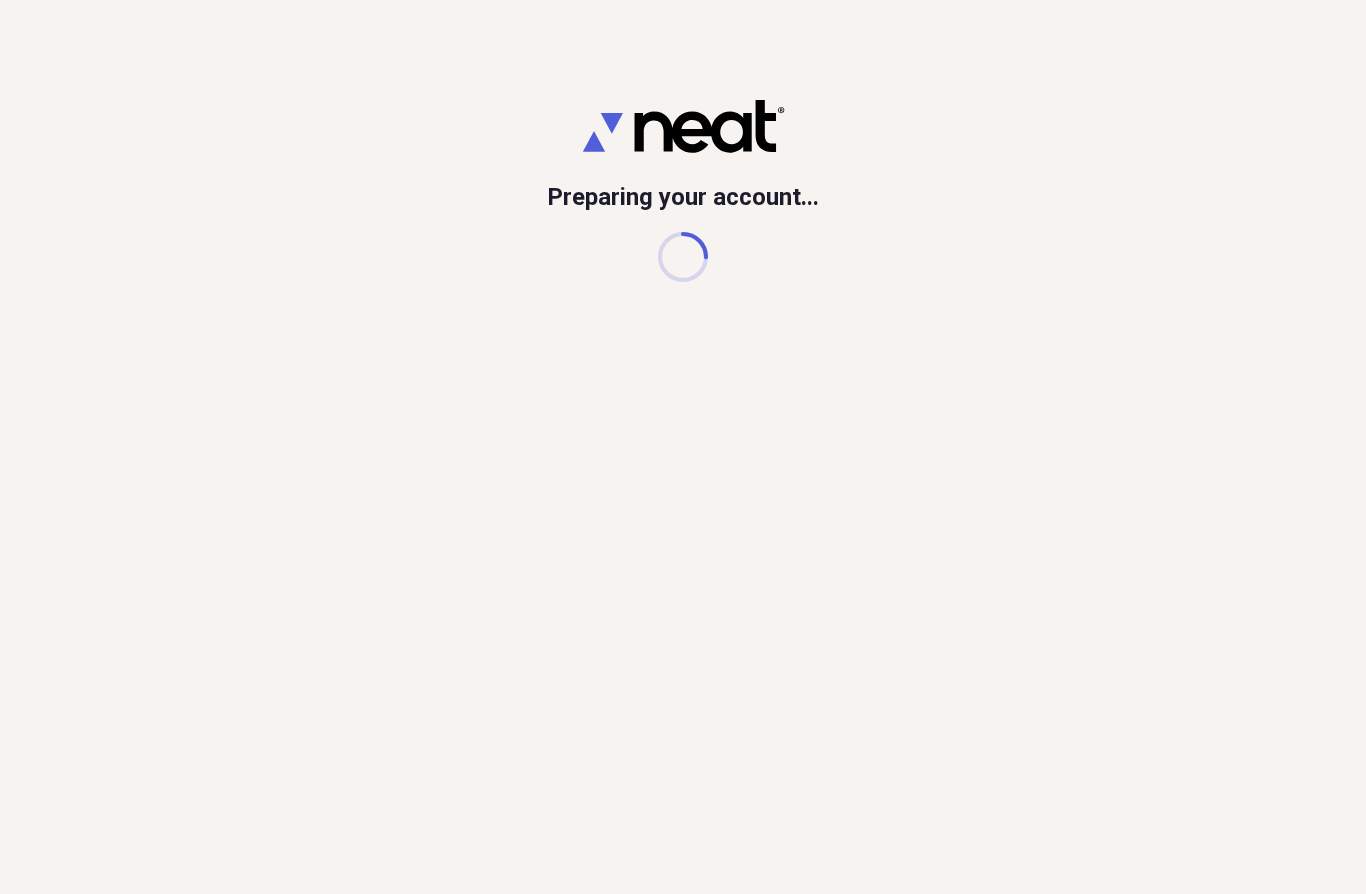scroll, scrollTop: 0, scrollLeft: 0, axis: both 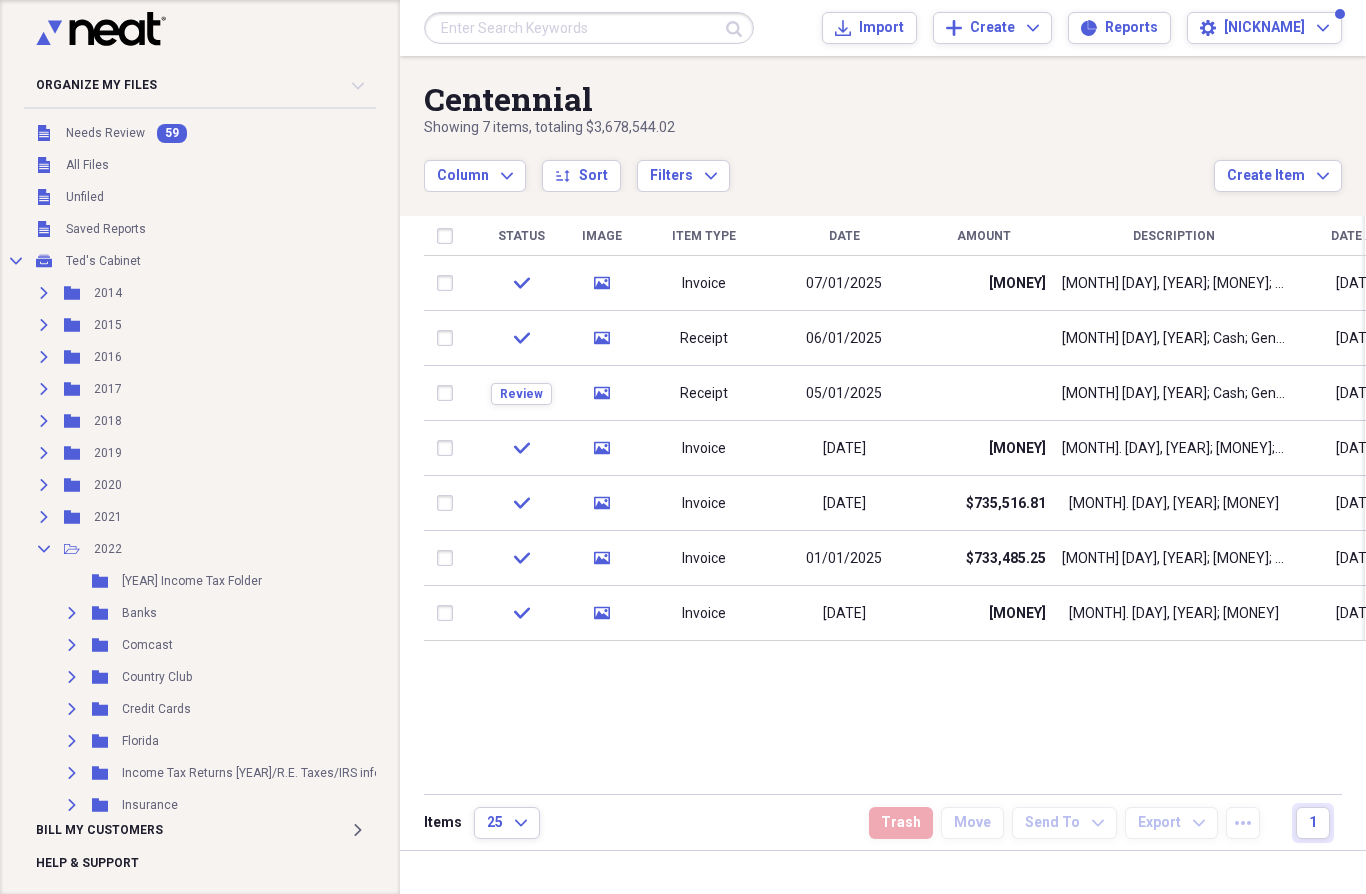 click on "2014" at bounding box center [108, 293] 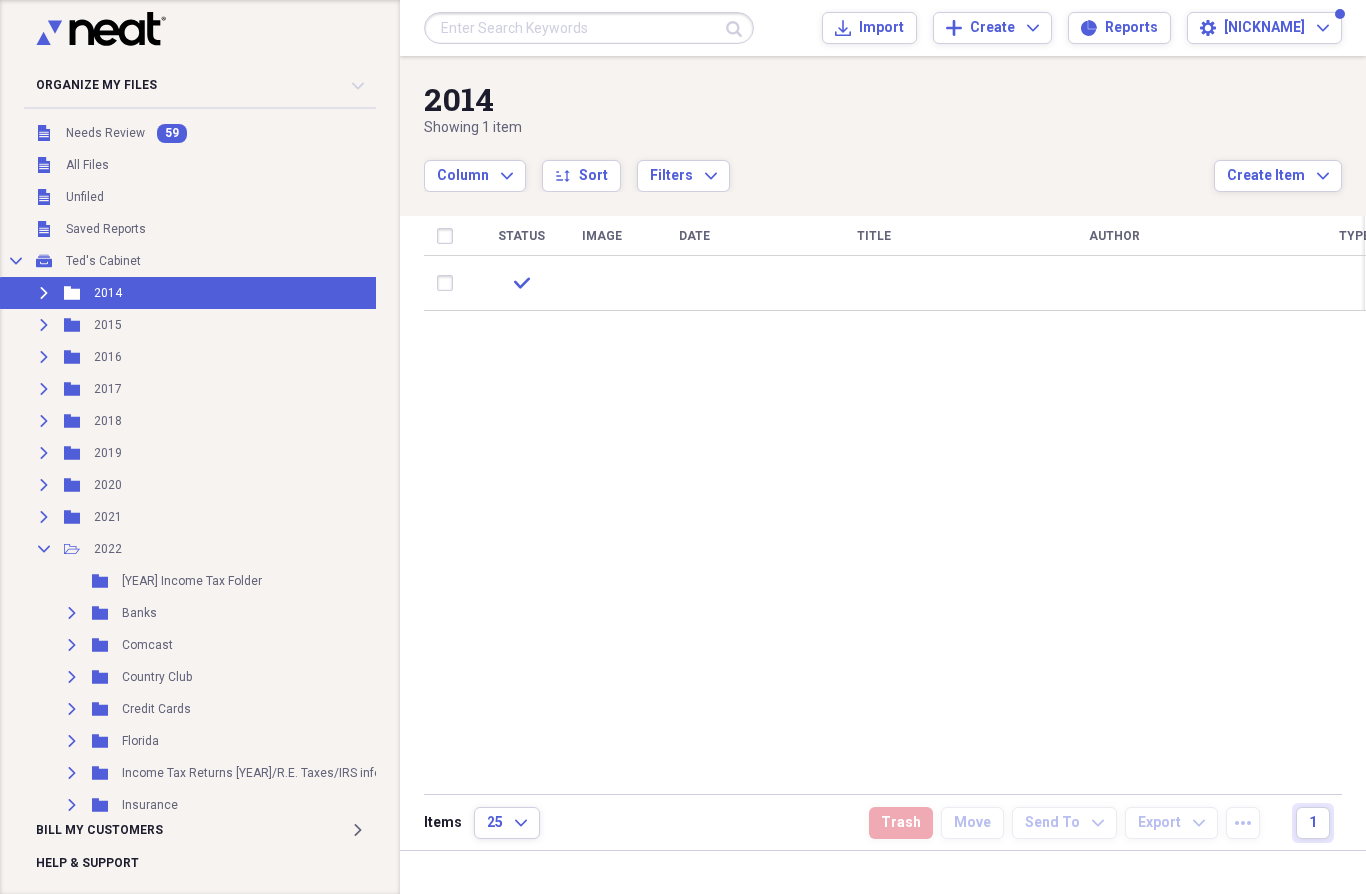 click on "Expand" 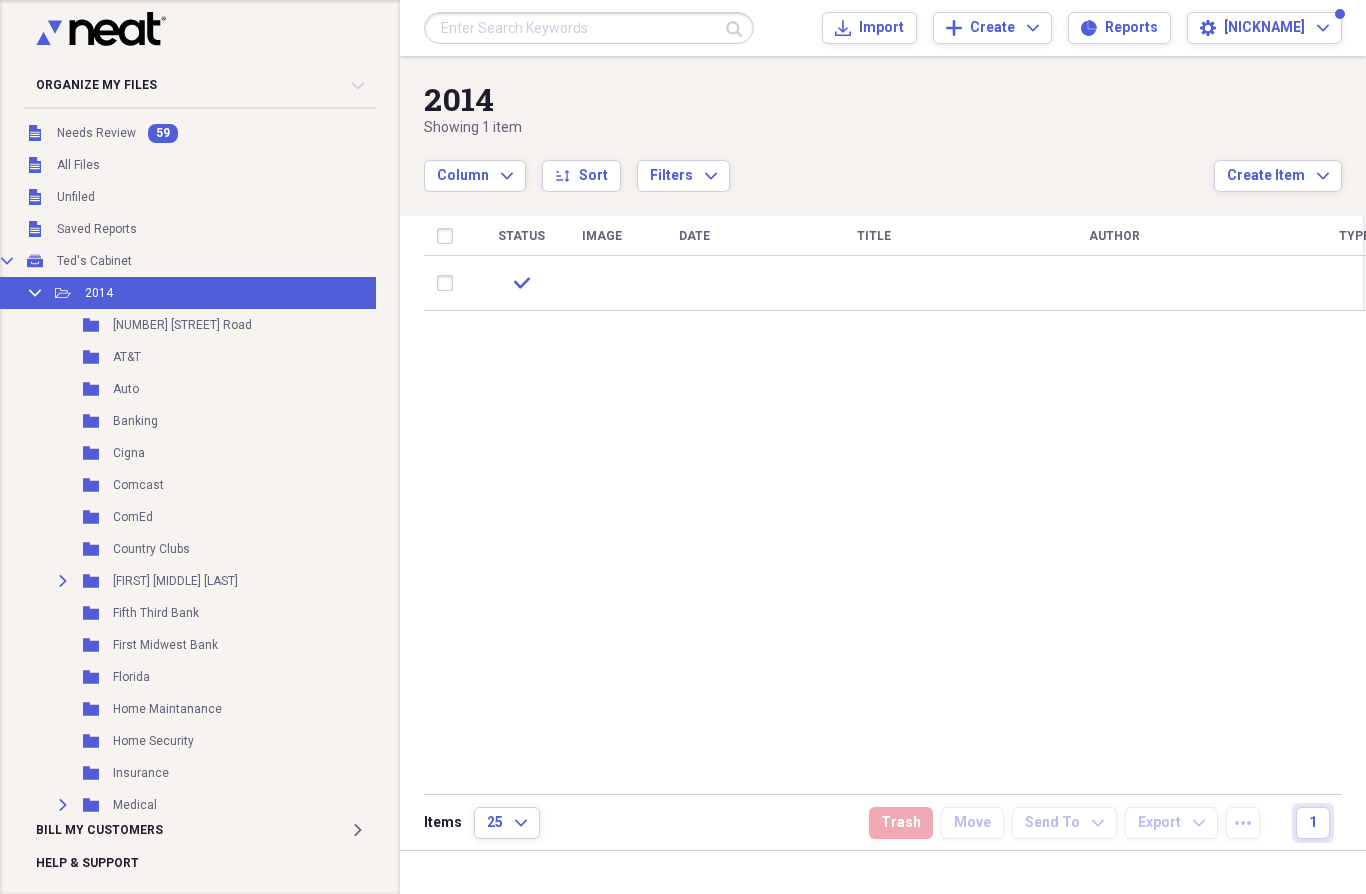 scroll, scrollTop: 0, scrollLeft: 8, axis: horizontal 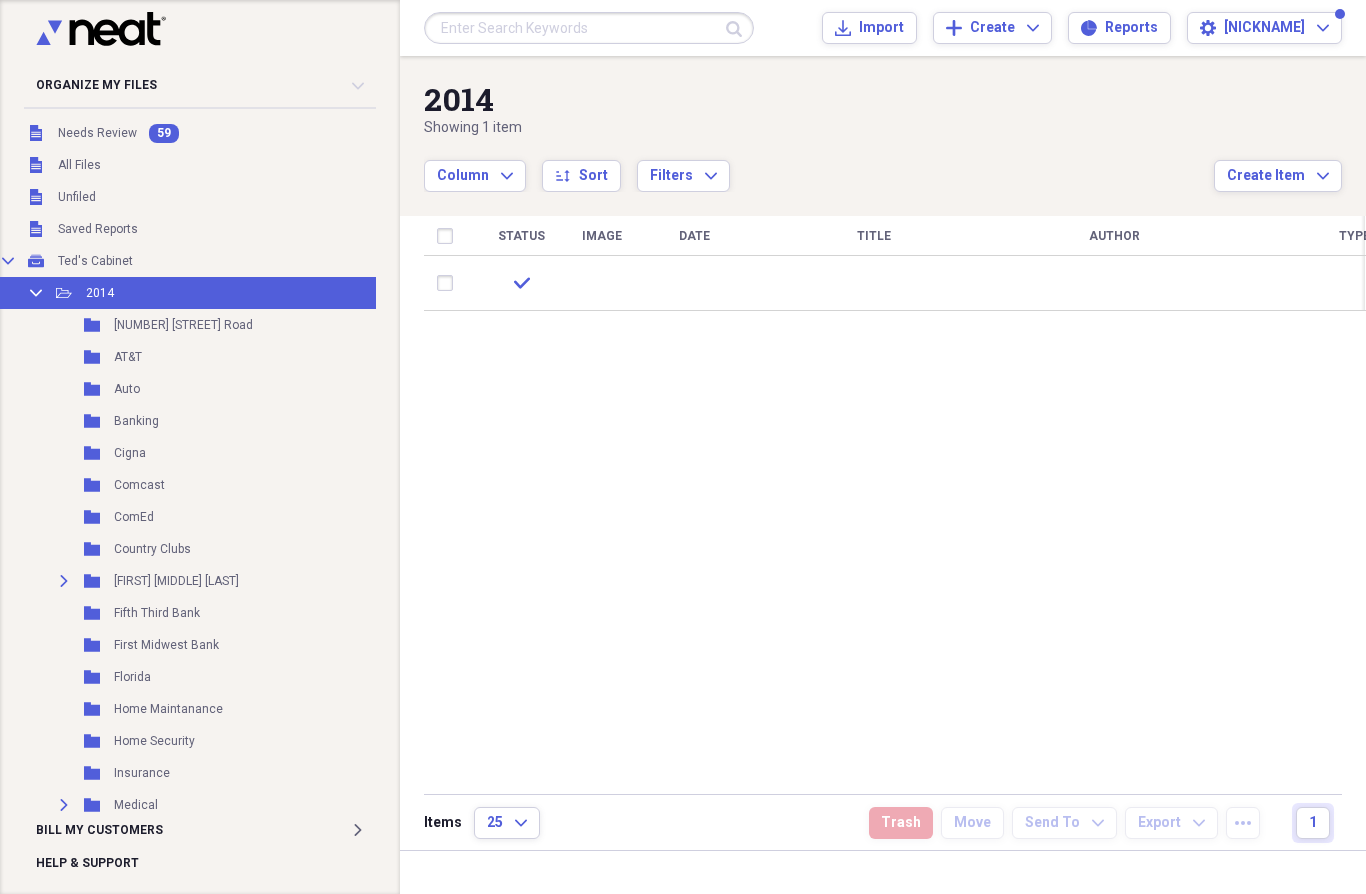 click on "Expand" 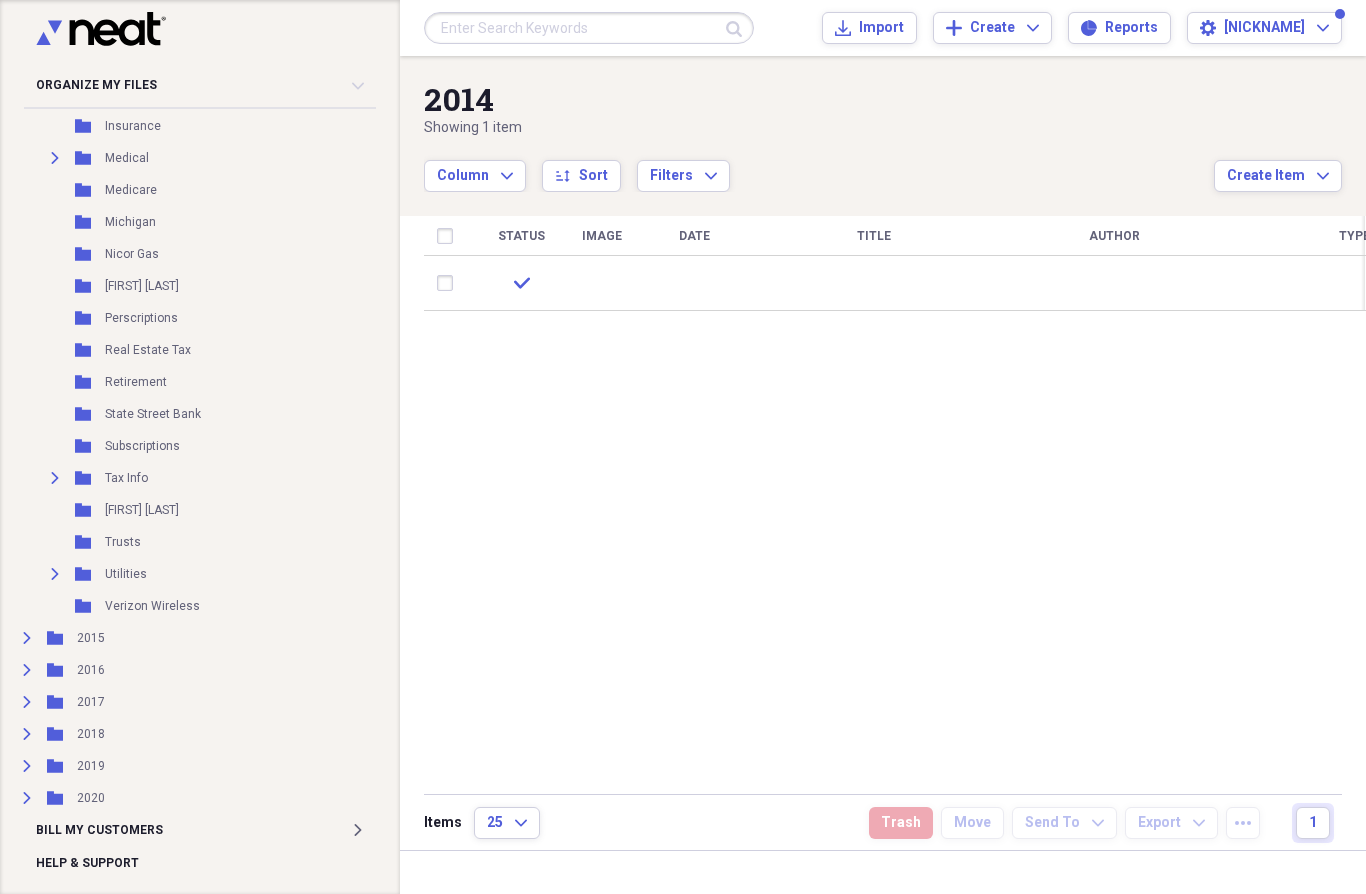 scroll, scrollTop: 673, scrollLeft: 17, axis: both 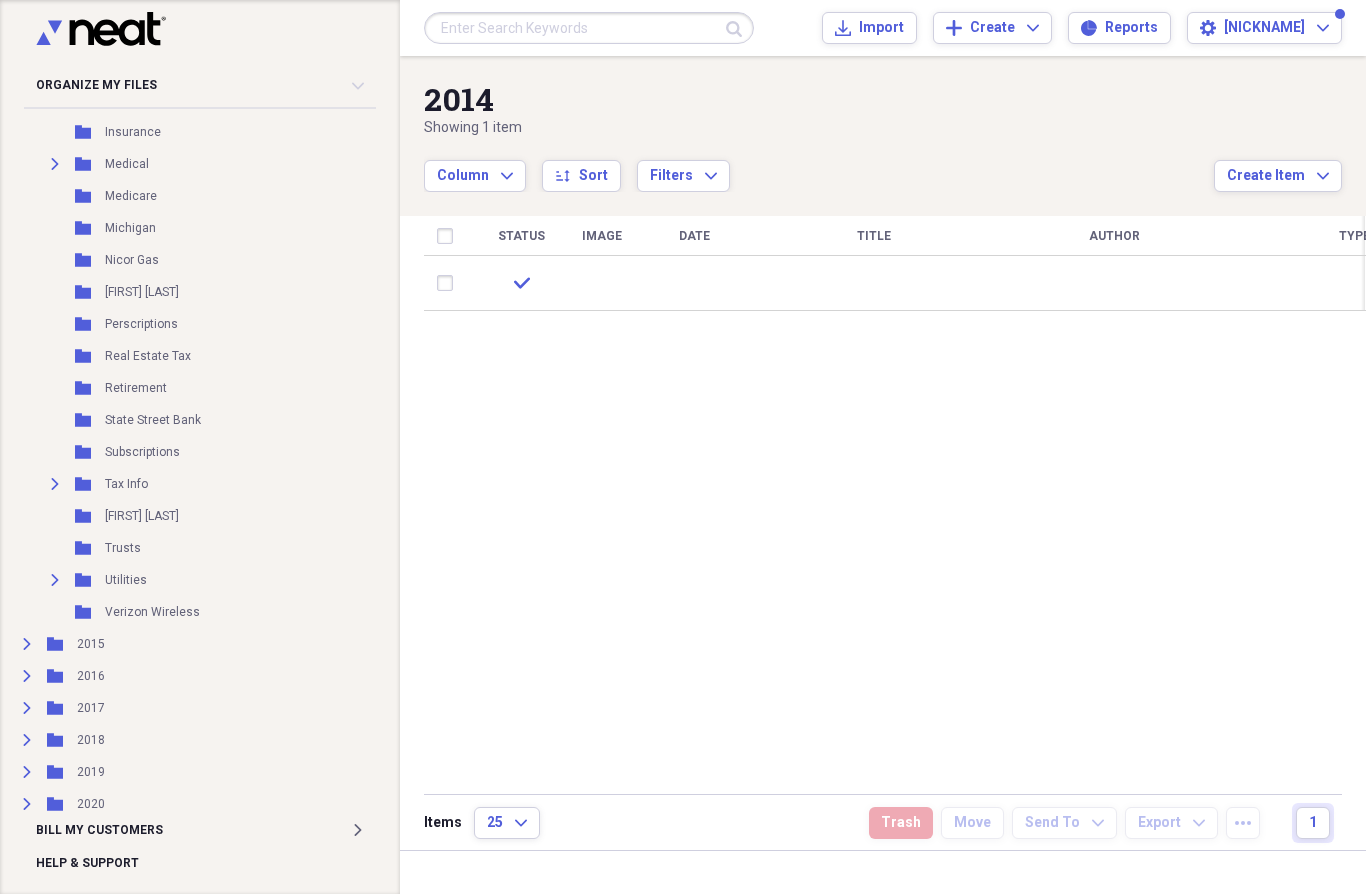 click on "Trusts" at bounding box center (123, 548) 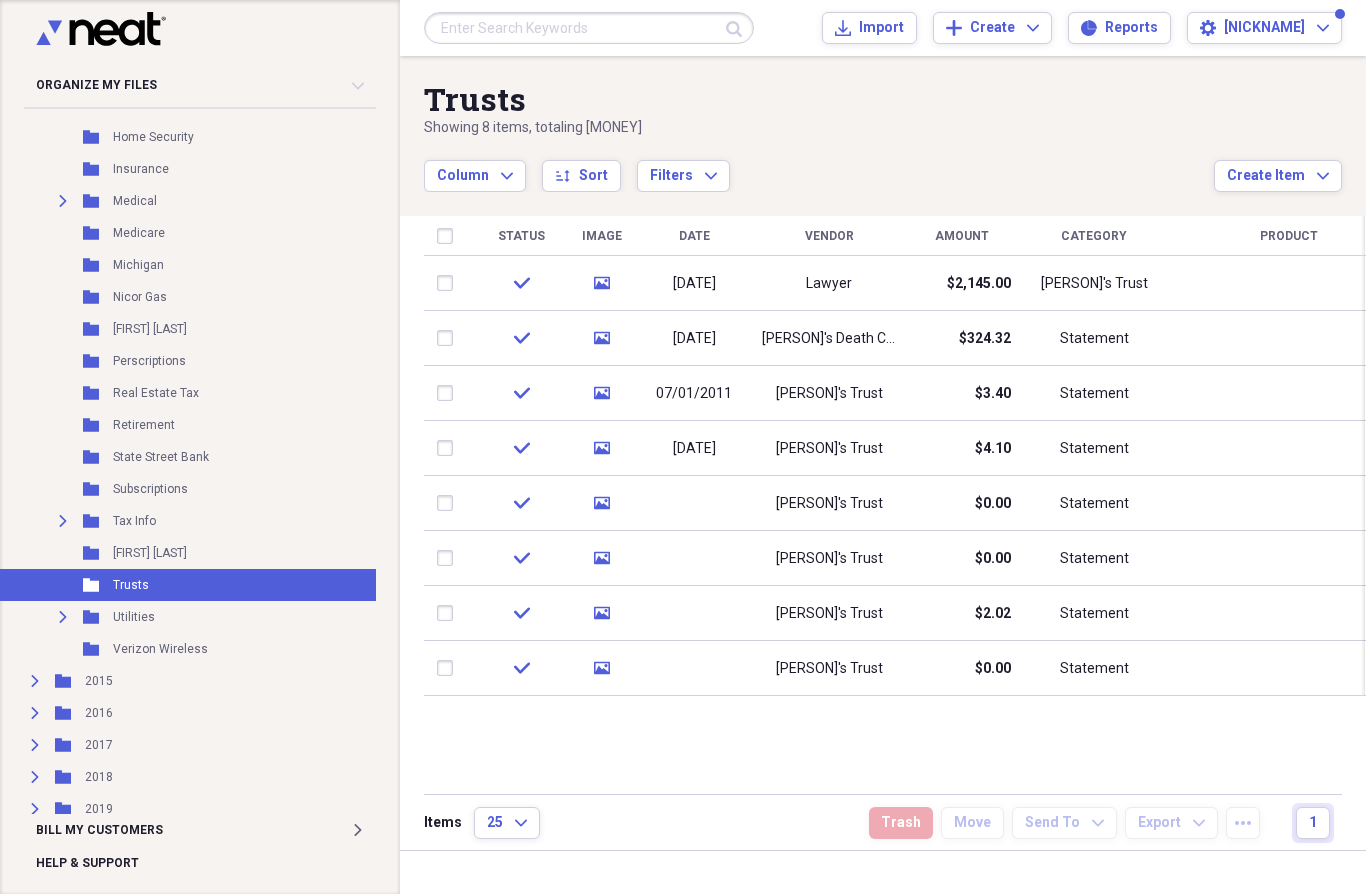 scroll, scrollTop: 642, scrollLeft: 12, axis: both 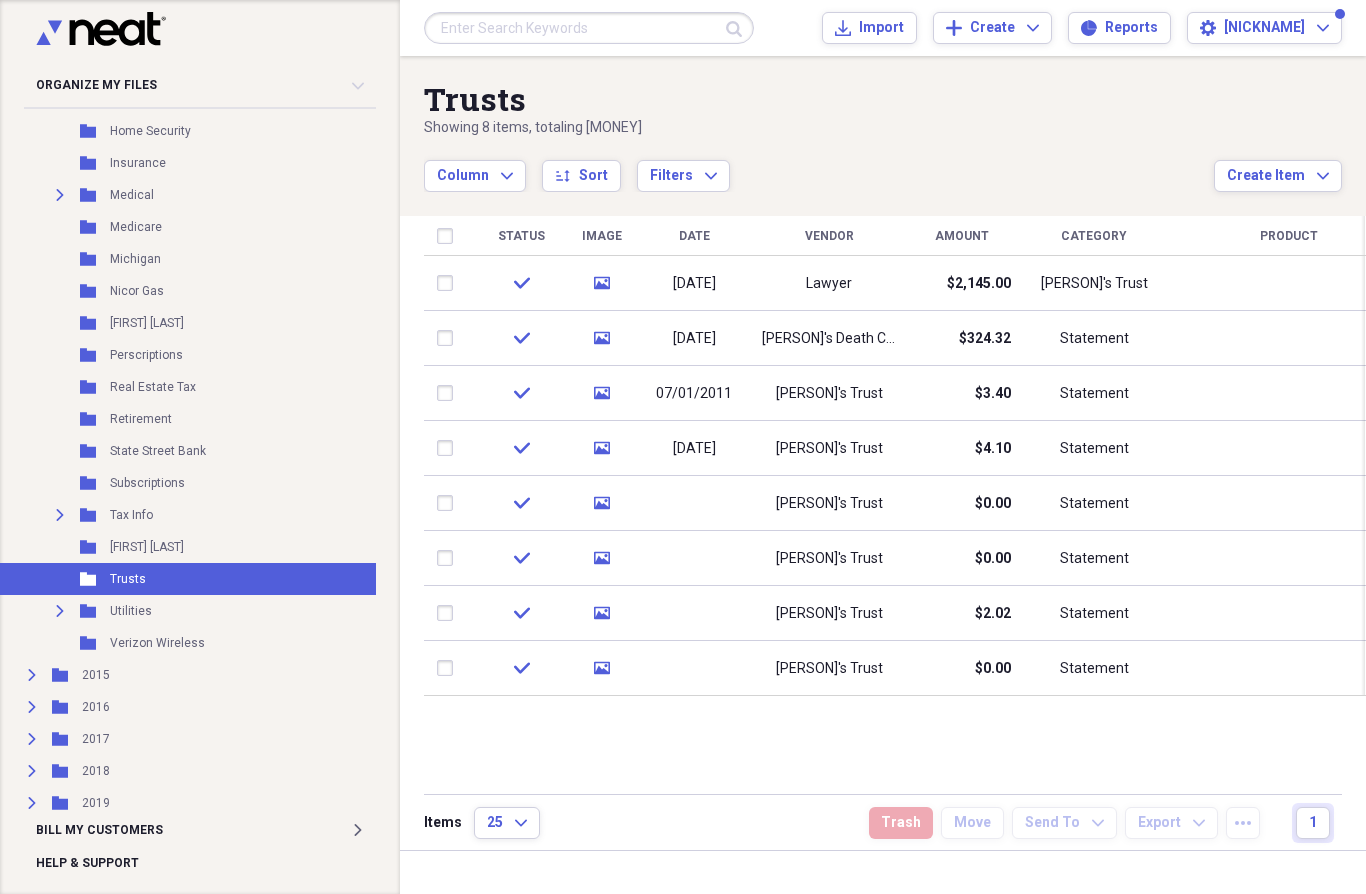 click on "Expand" 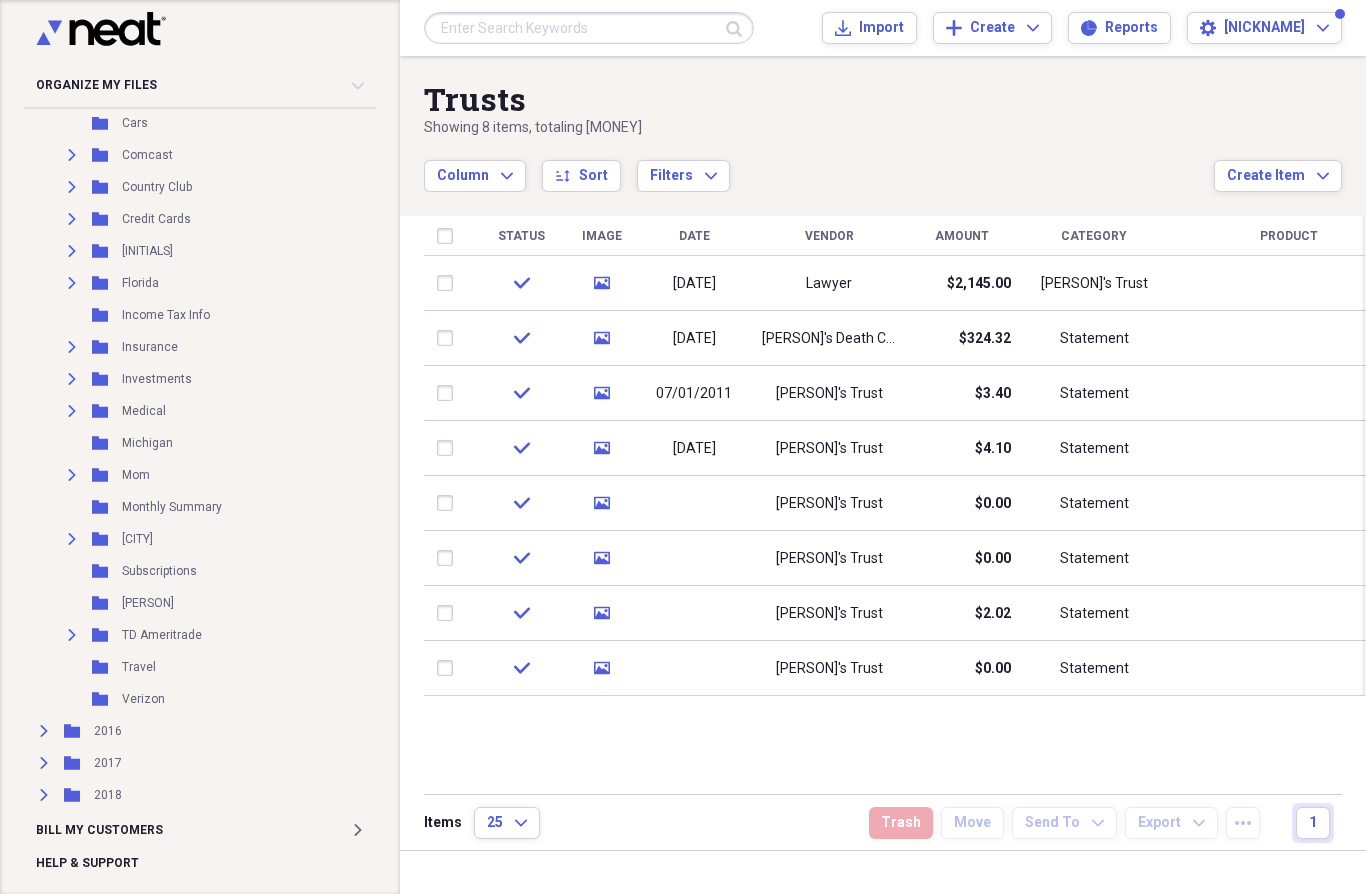 scroll, scrollTop: 1292, scrollLeft: 0, axis: vertical 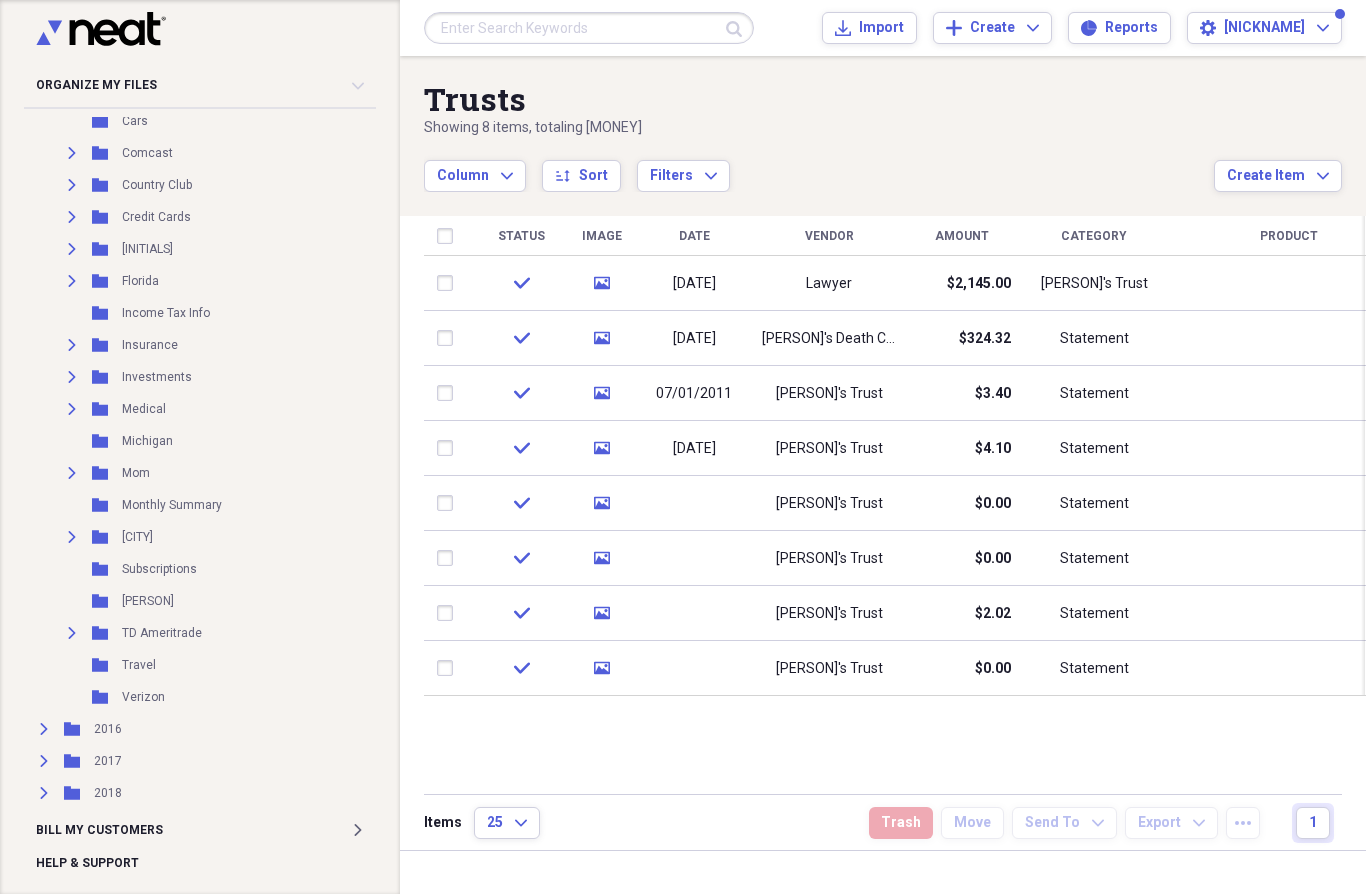 click on "Expand" 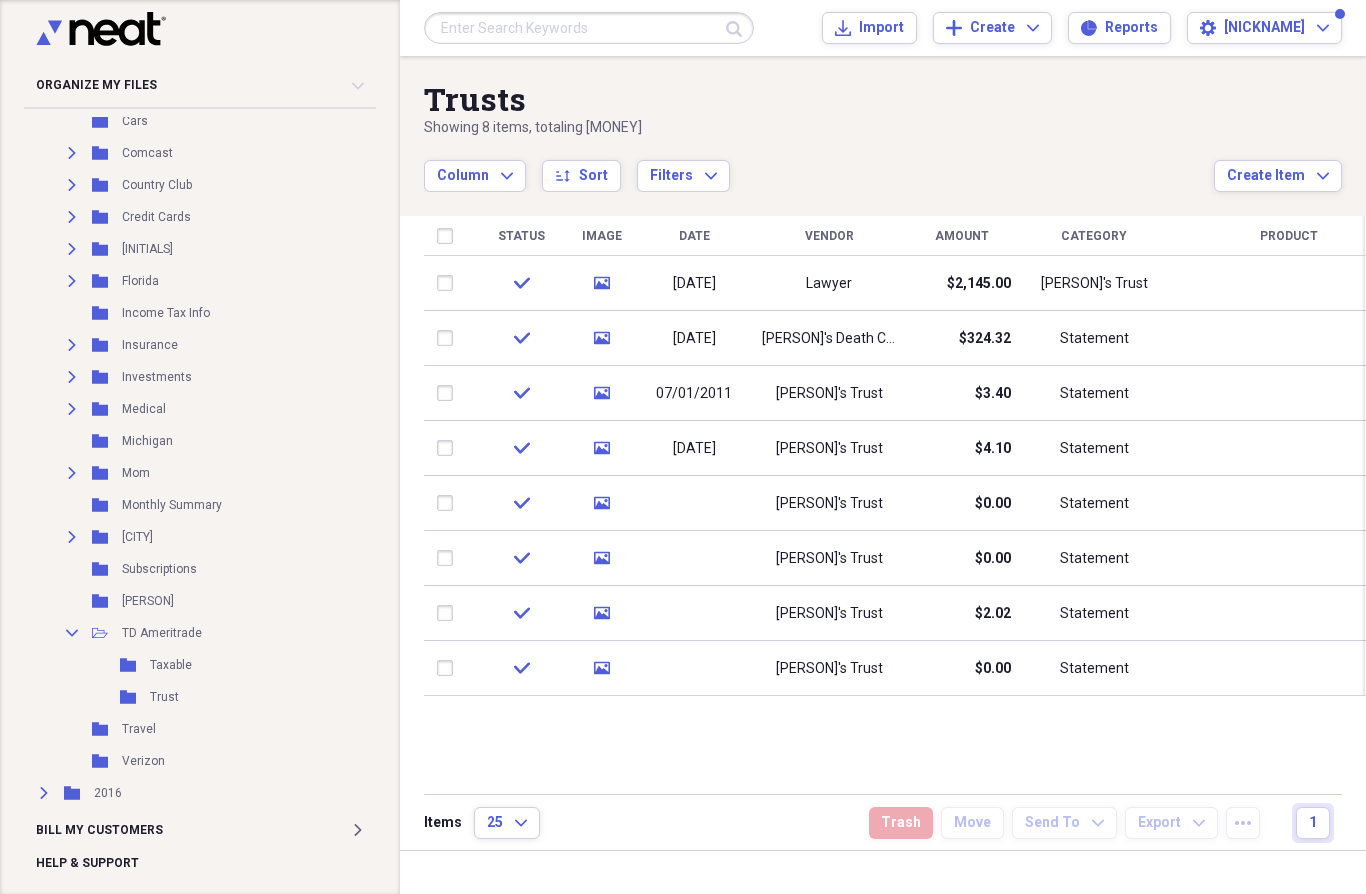 click on "Taxable" at bounding box center (171, 665) 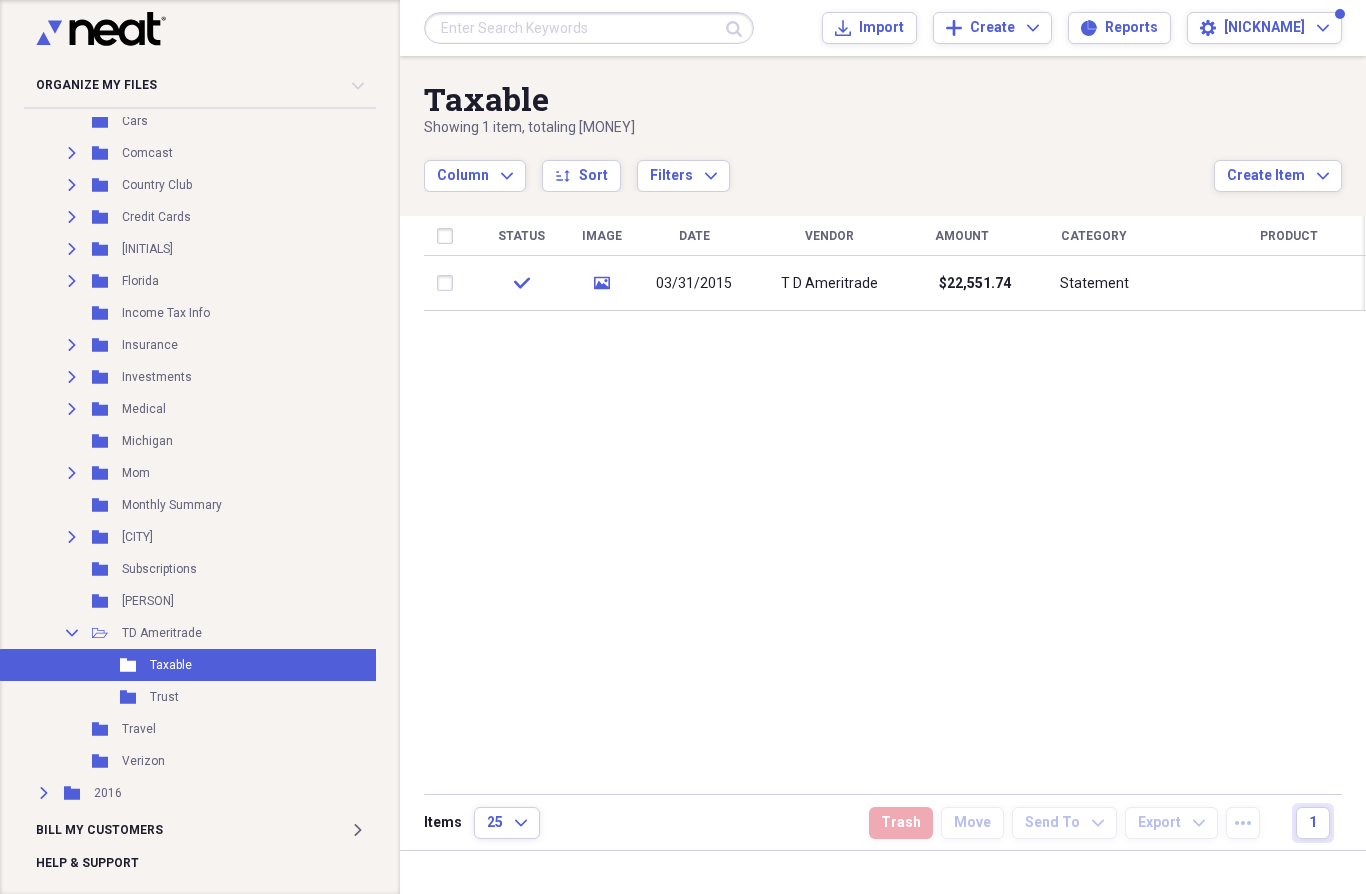 click on "T D Ameritrade" at bounding box center (829, 284) 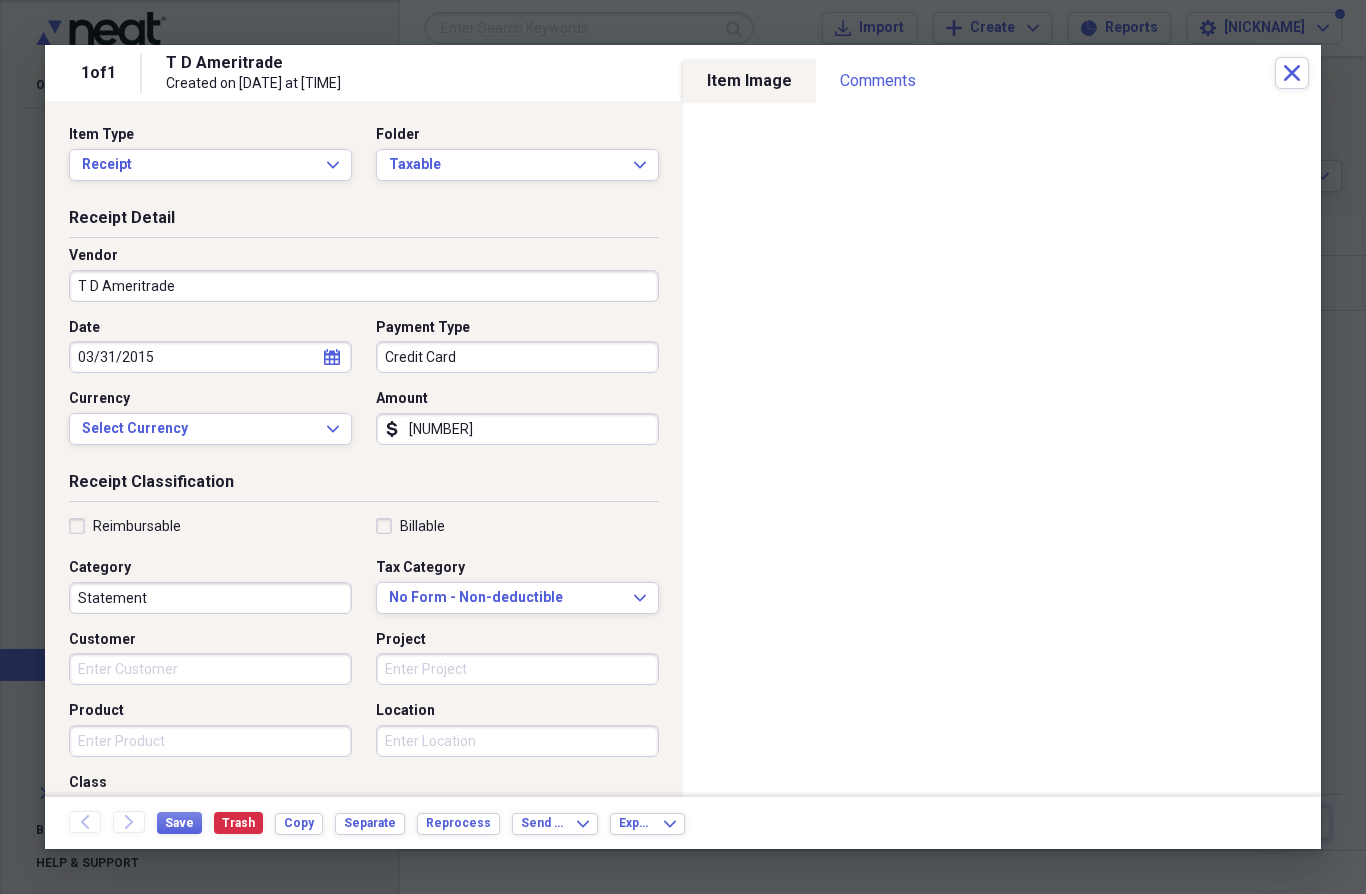 click on "Close" 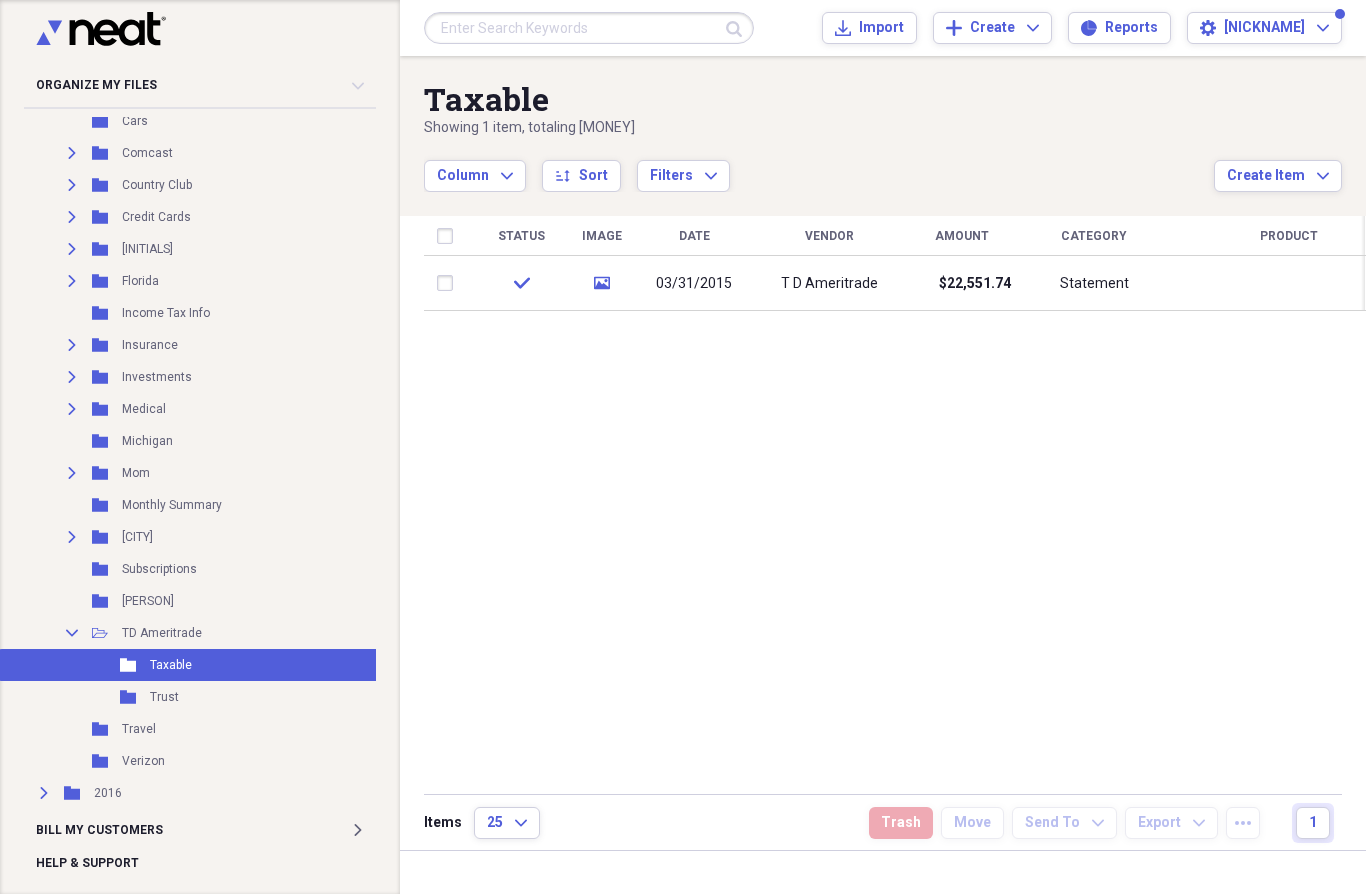 click on "Trust" at bounding box center [164, 697] 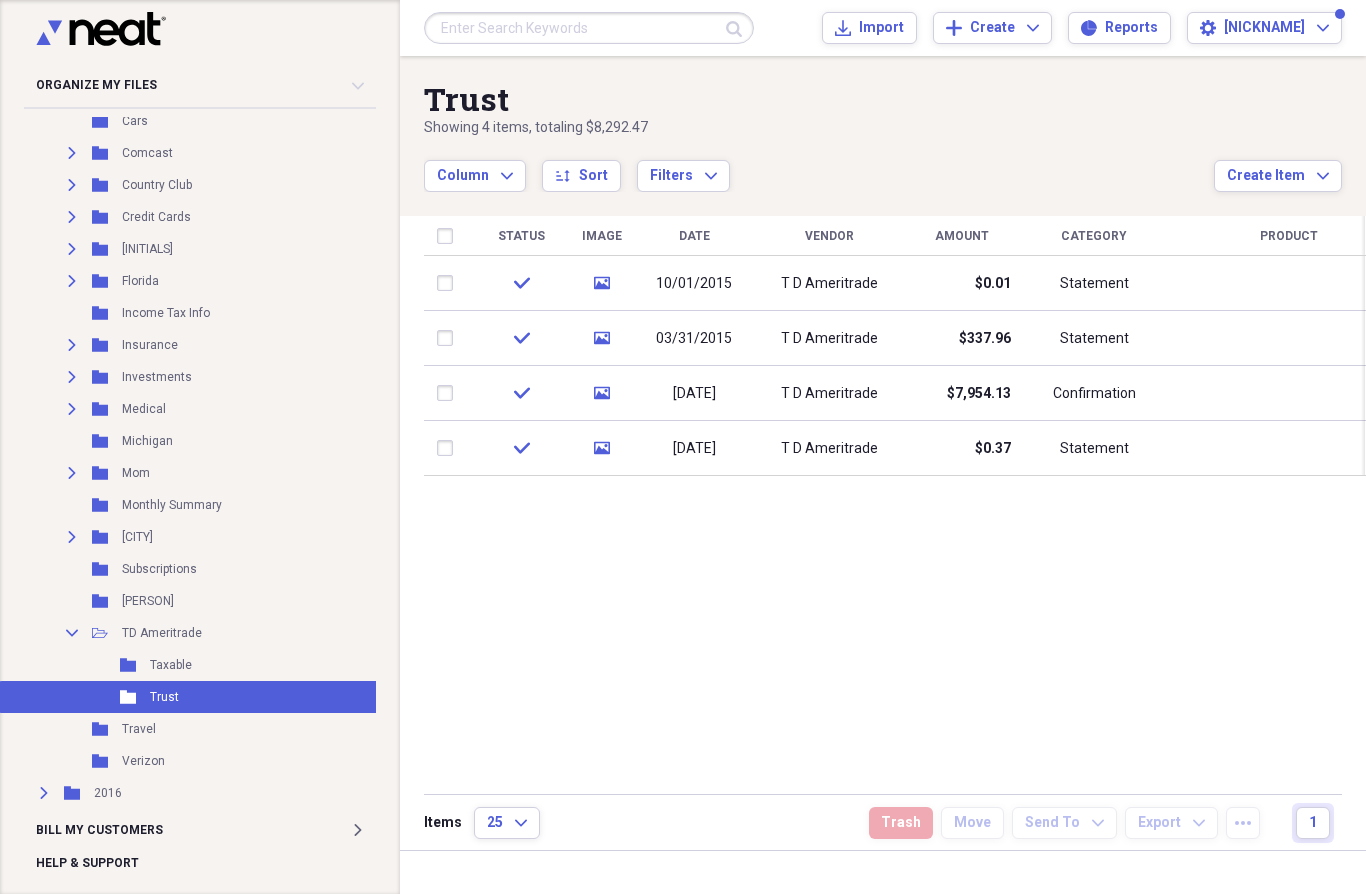 click on "T D Ameritrade" at bounding box center (829, 284) 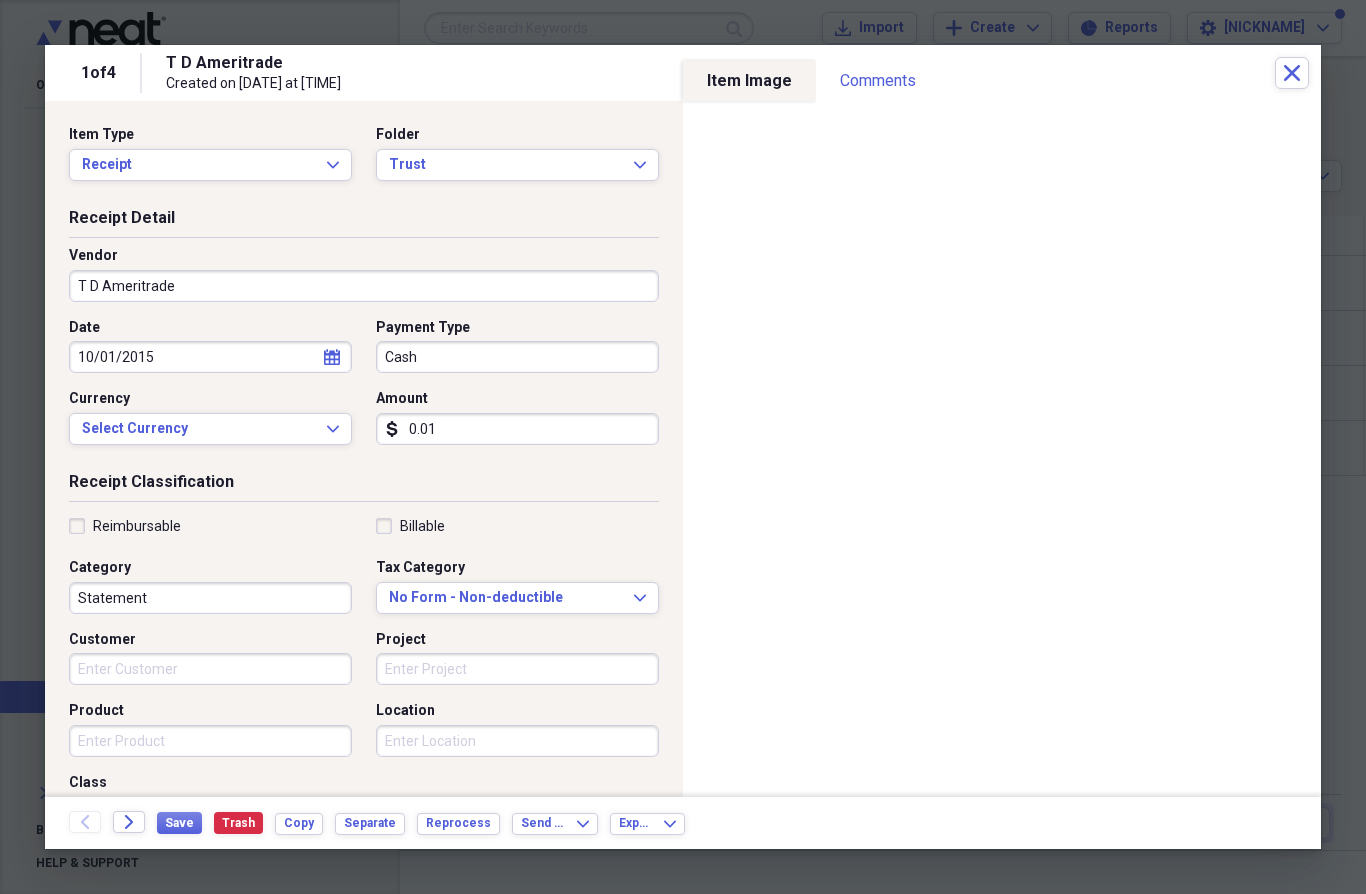 click on "Close" 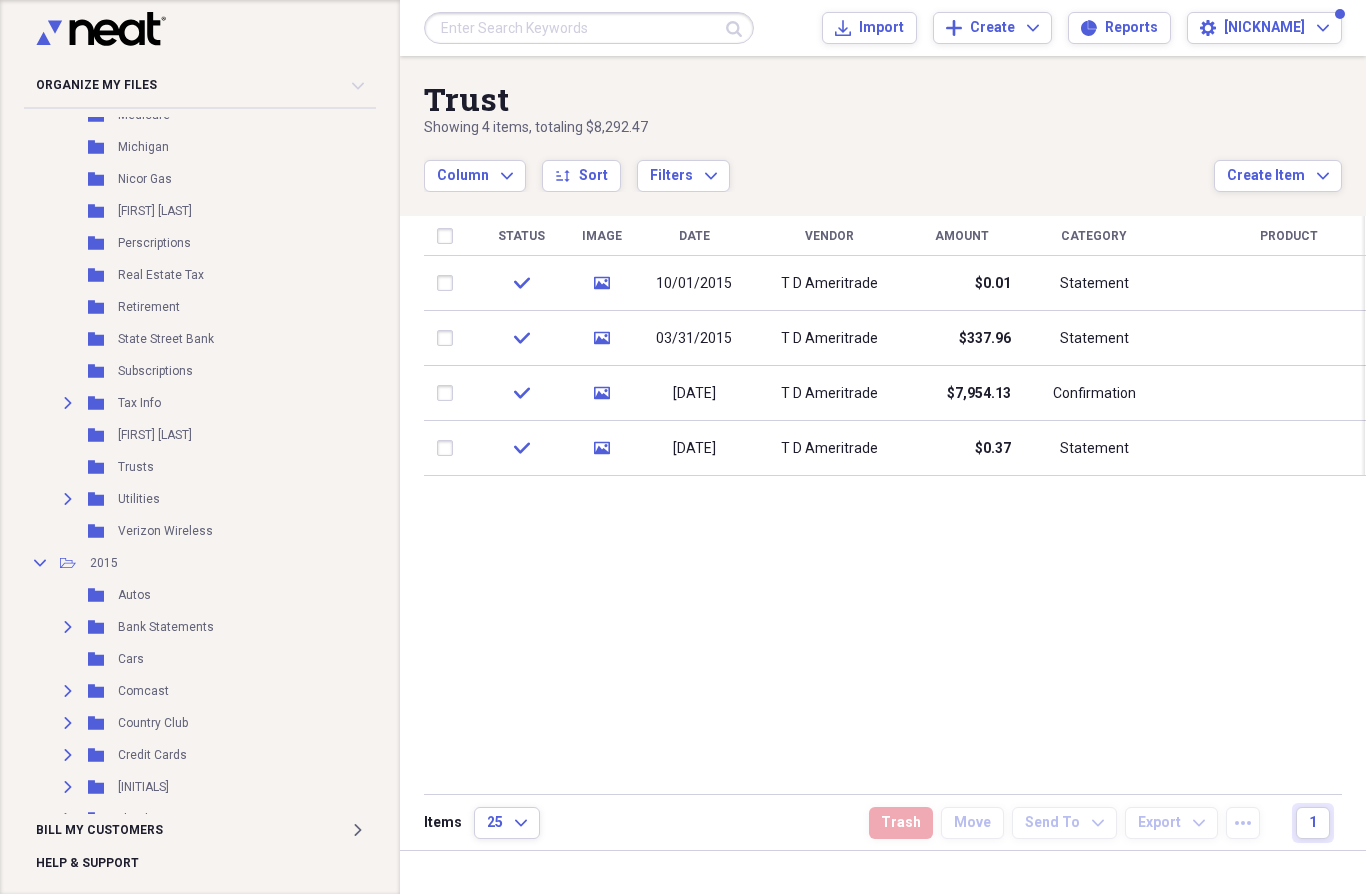 scroll, scrollTop: 753, scrollLeft: 4, axis: both 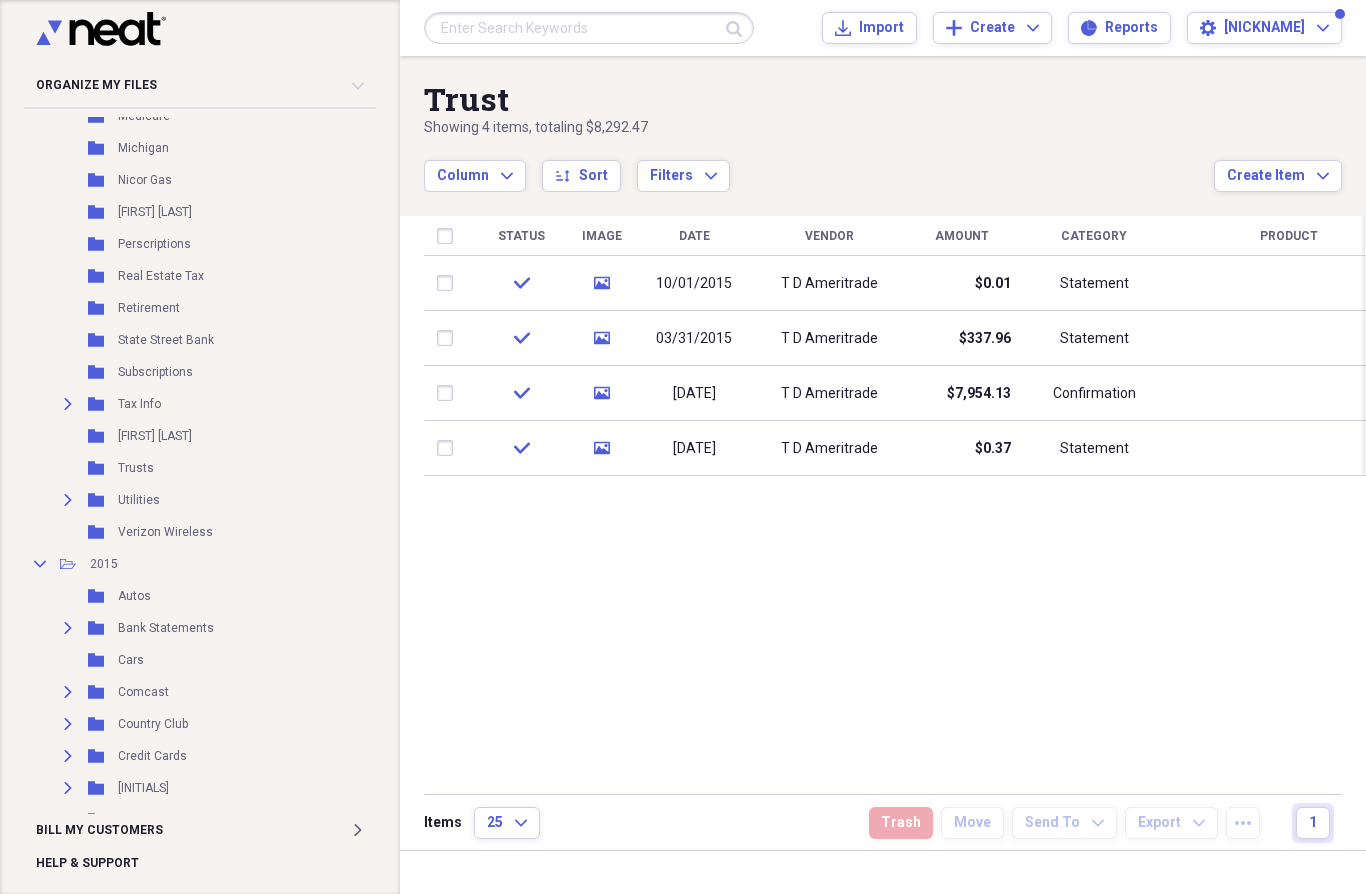 click on "Retirement" at bounding box center (149, 308) 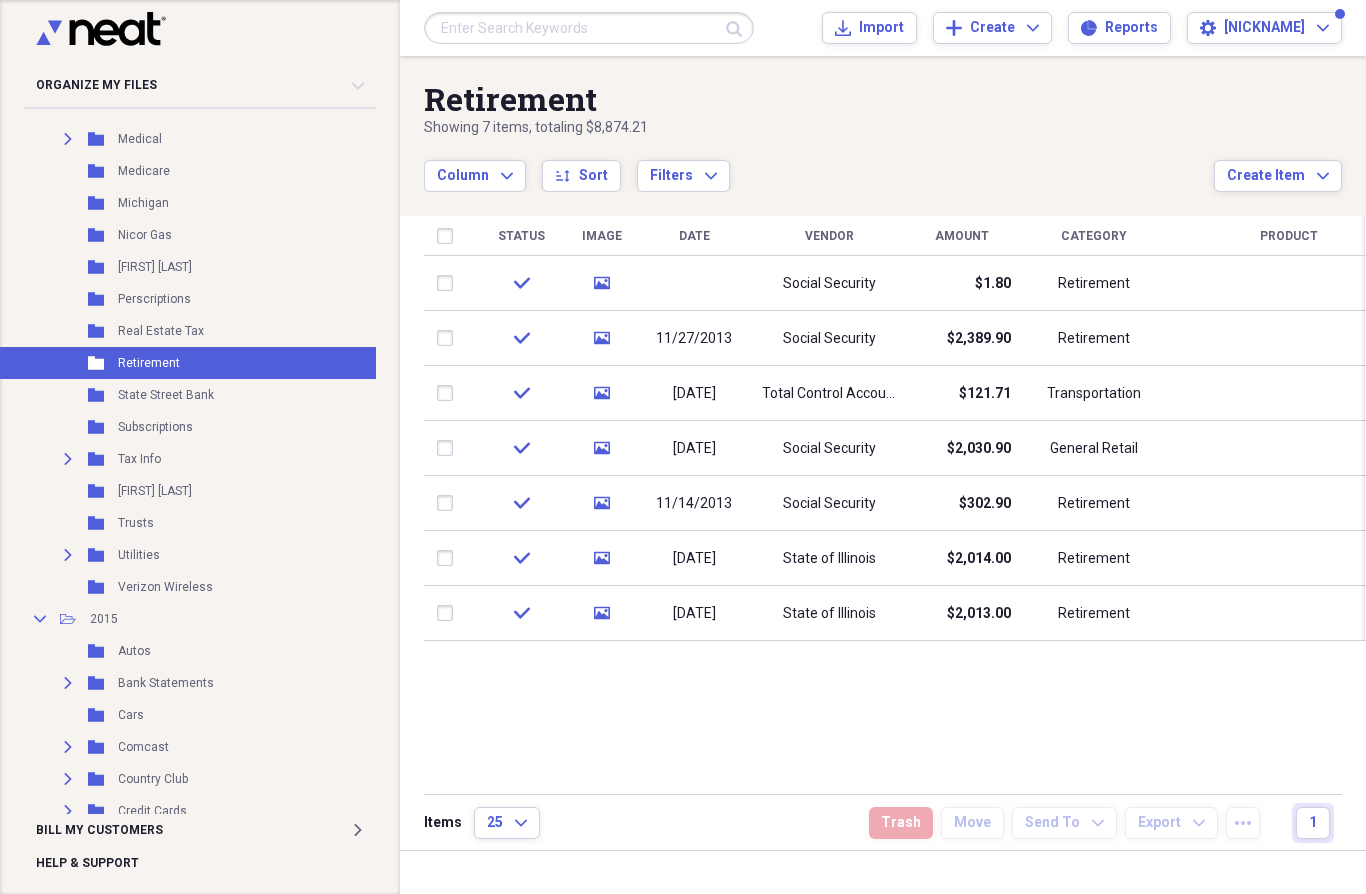 scroll, scrollTop: 685, scrollLeft: 2, axis: both 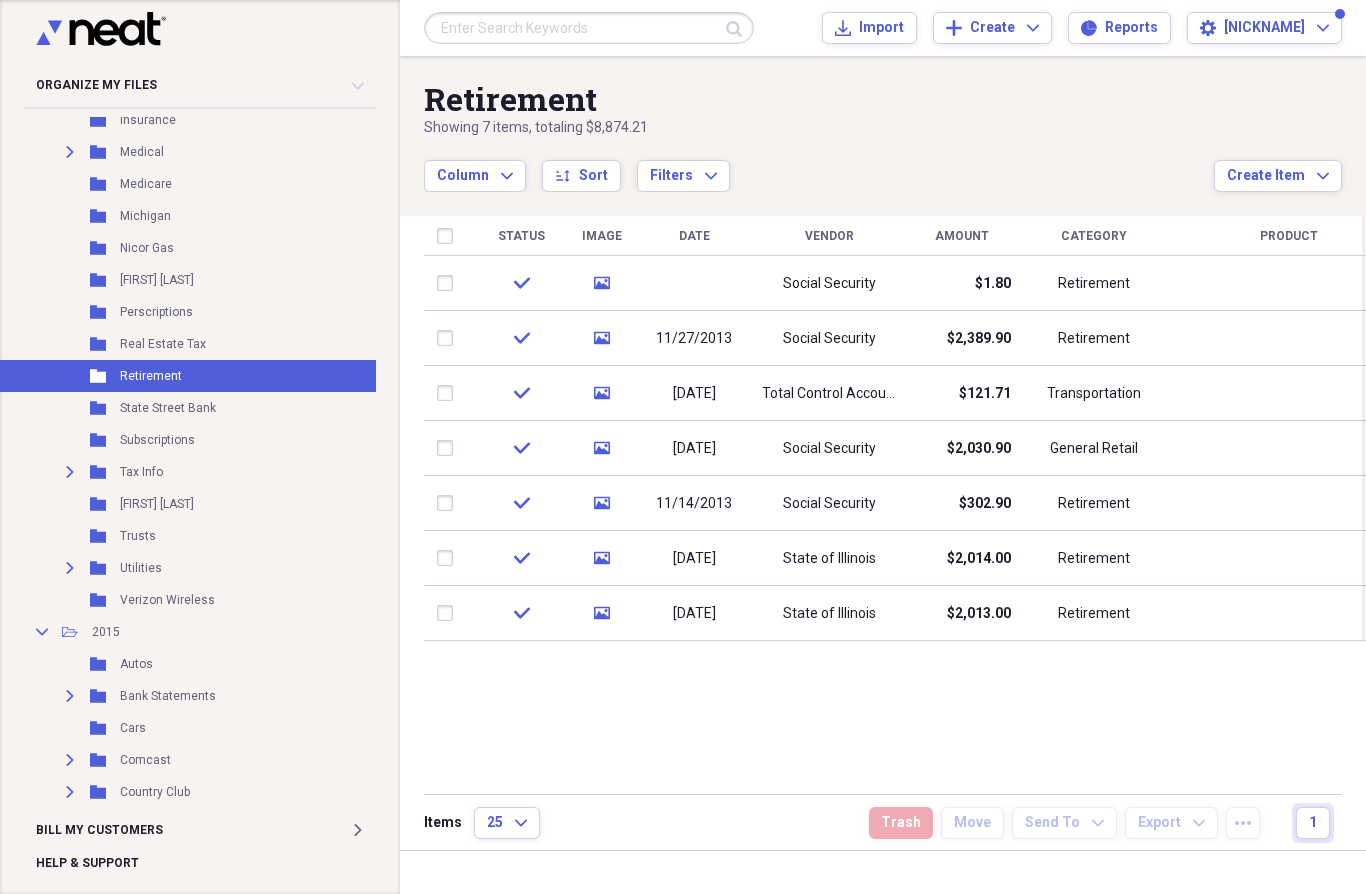 click on "State Street Bank" at bounding box center (168, 408) 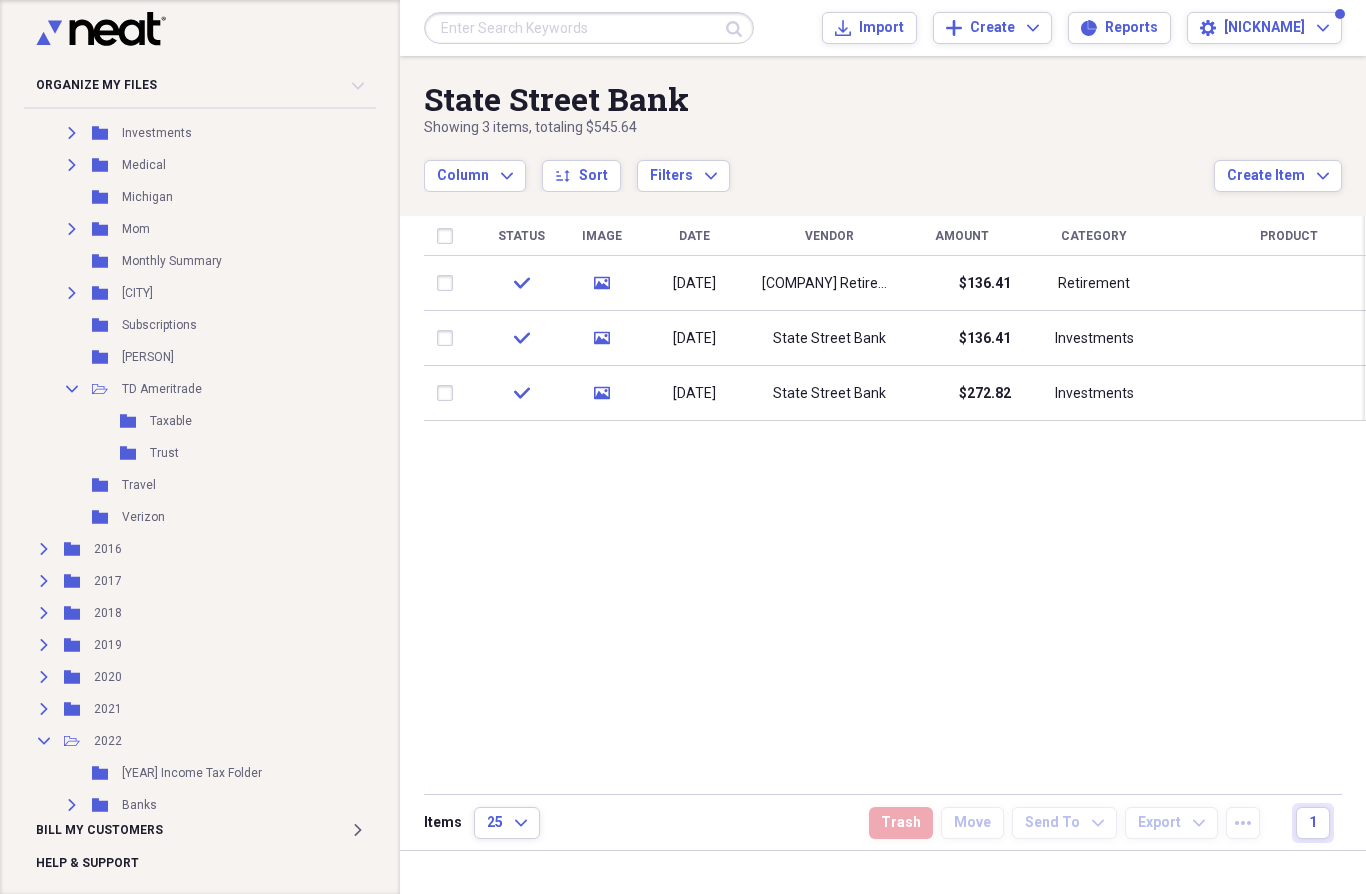 scroll, scrollTop: 1540, scrollLeft: 0, axis: vertical 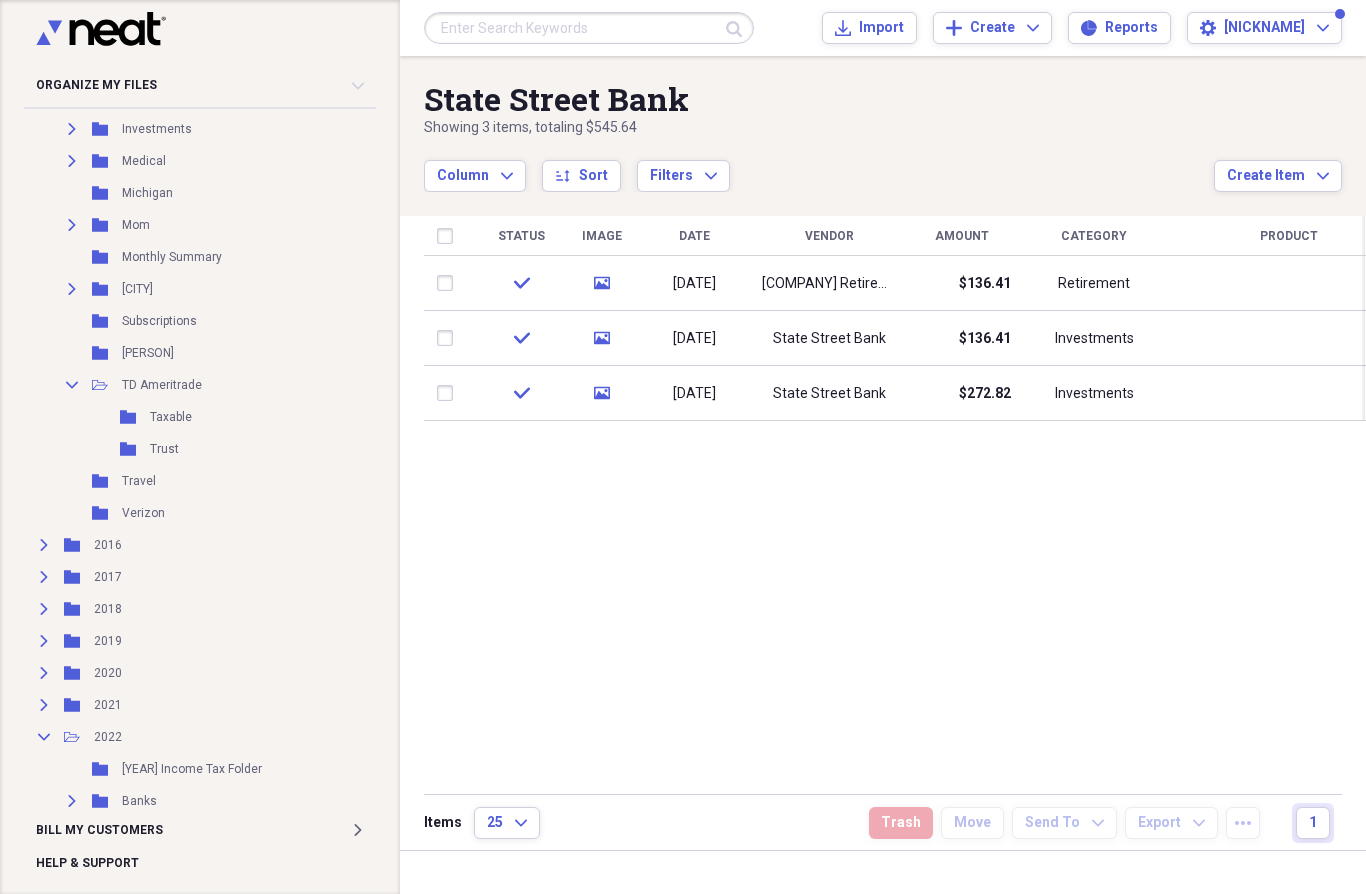 click on "Expand" at bounding box center [44, 545] 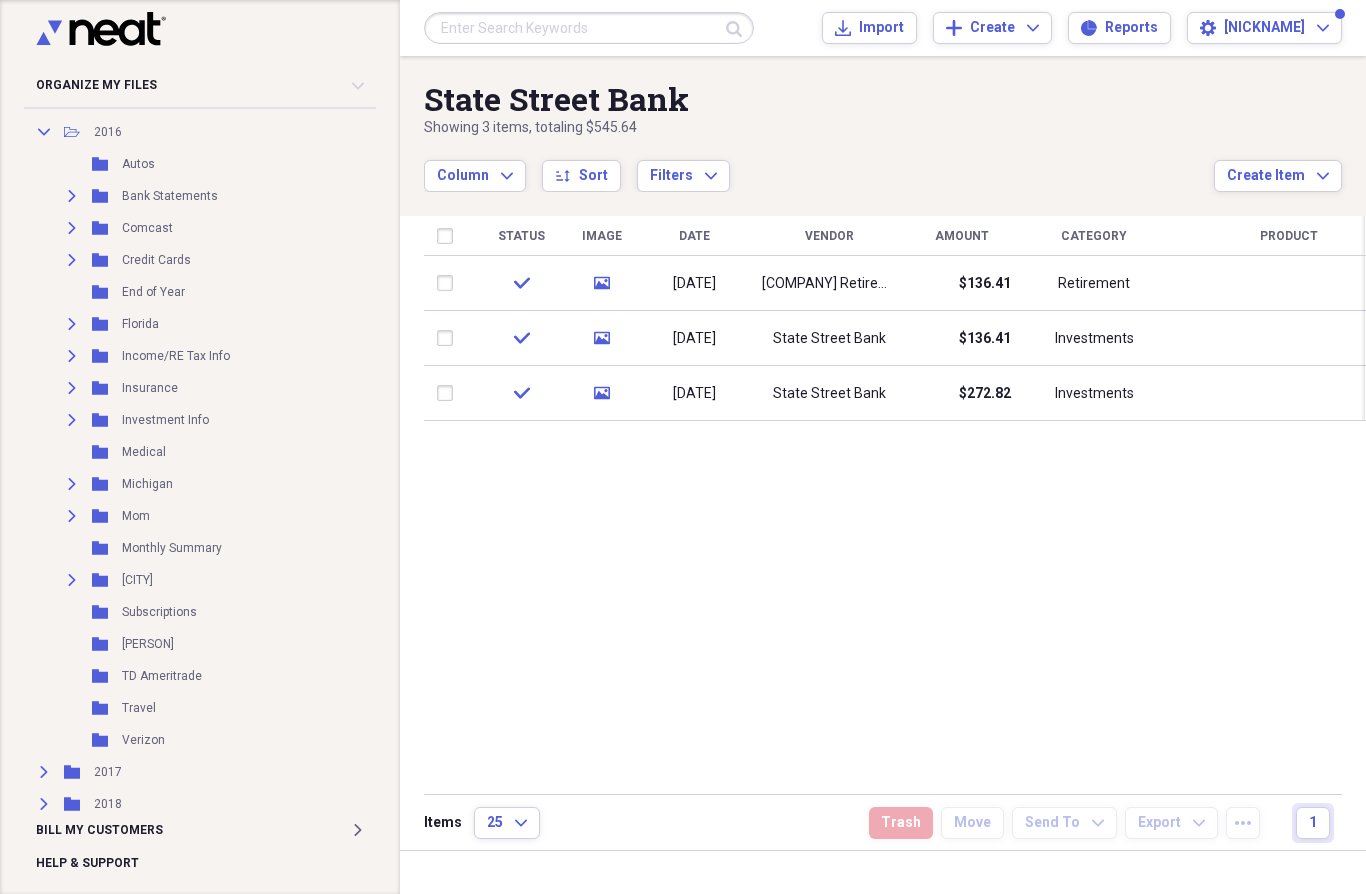 scroll, scrollTop: 1954, scrollLeft: 0, axis: vertical 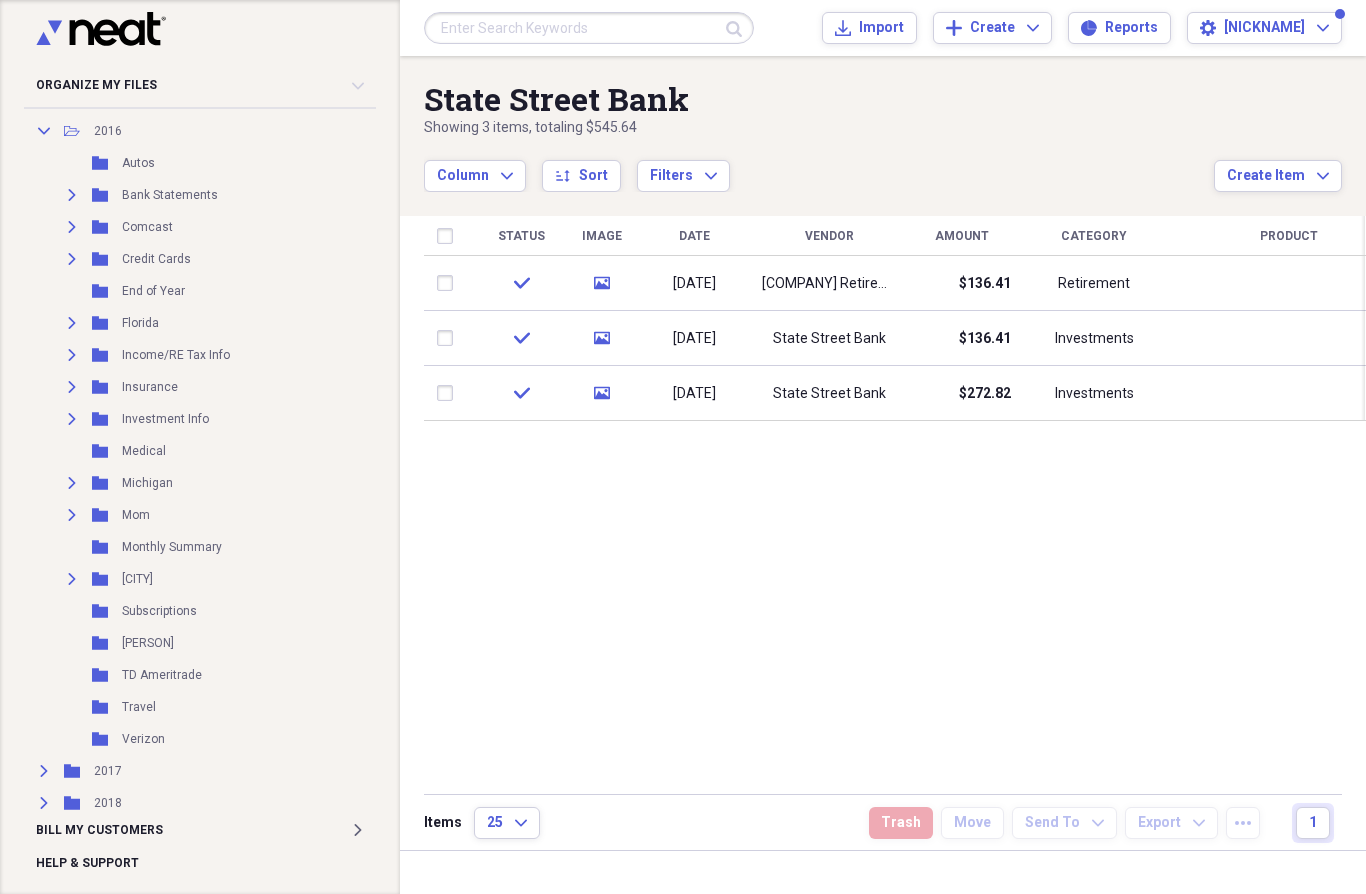 click on "TD Ameritrade" at bounding box center (162, 675) 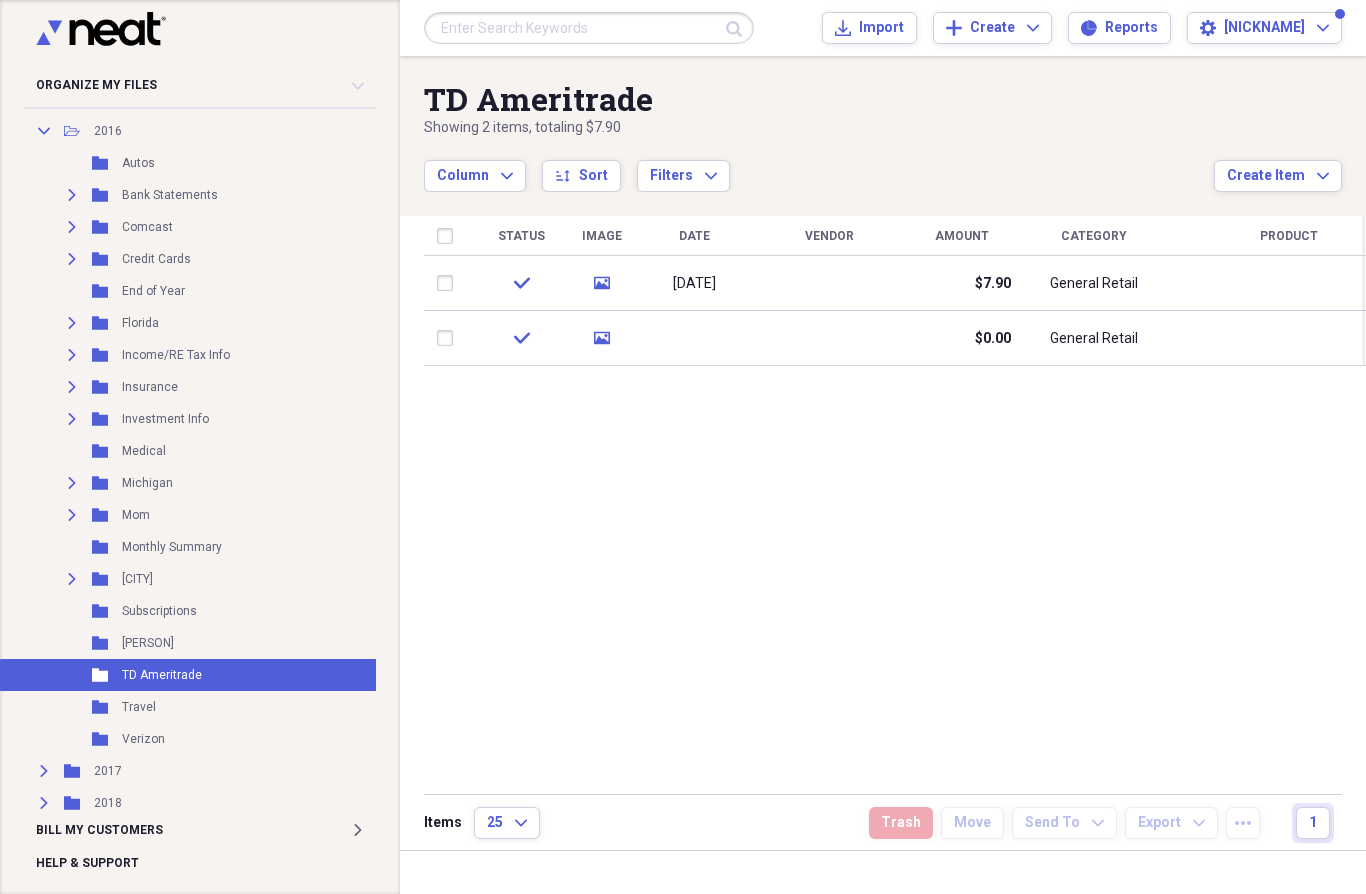 click on "TD Ameritrade" at bounding box center [162, 675] 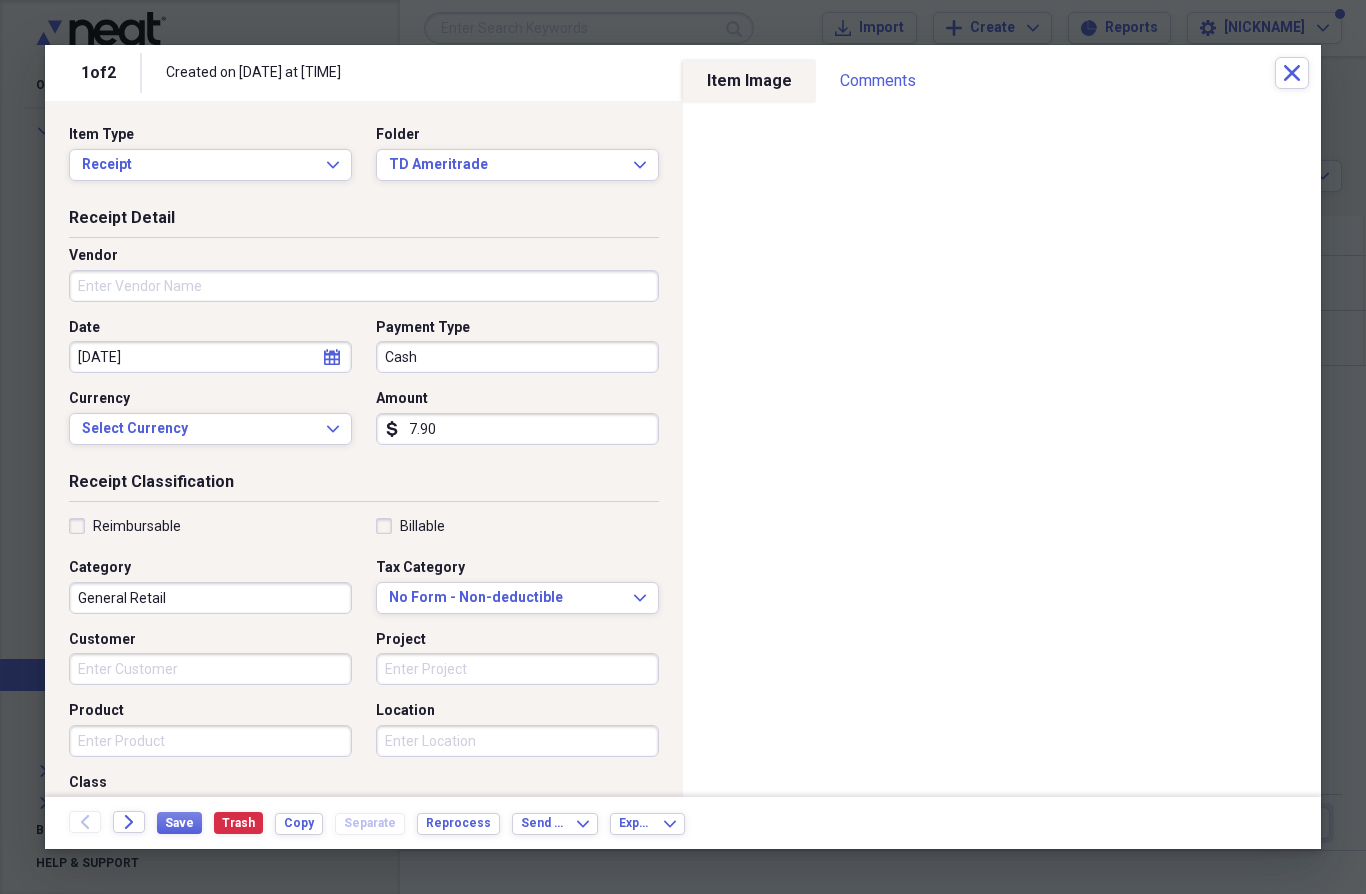 click on "Close" 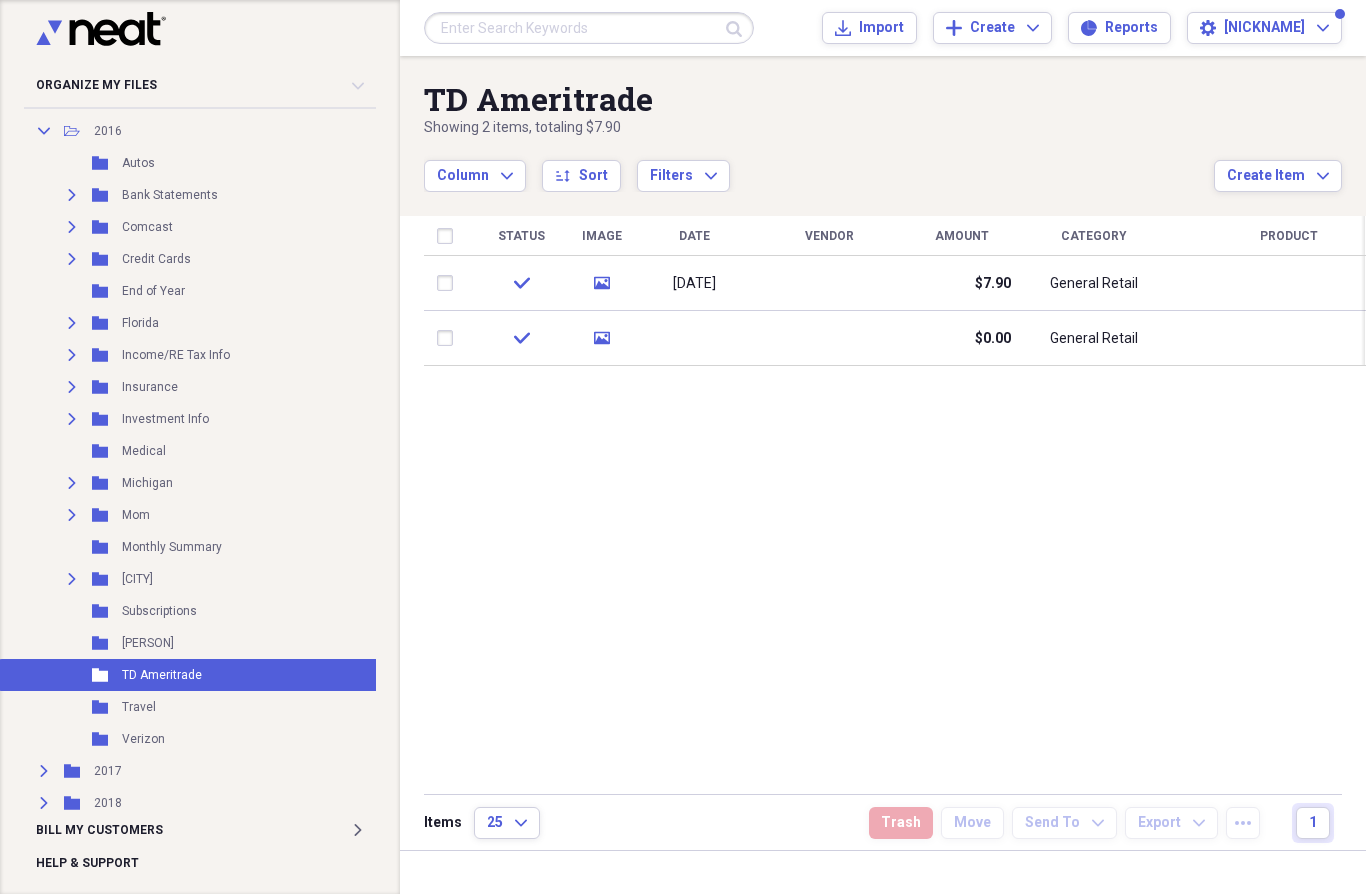 click on "General Retail" at bounding box center (1094, 339) 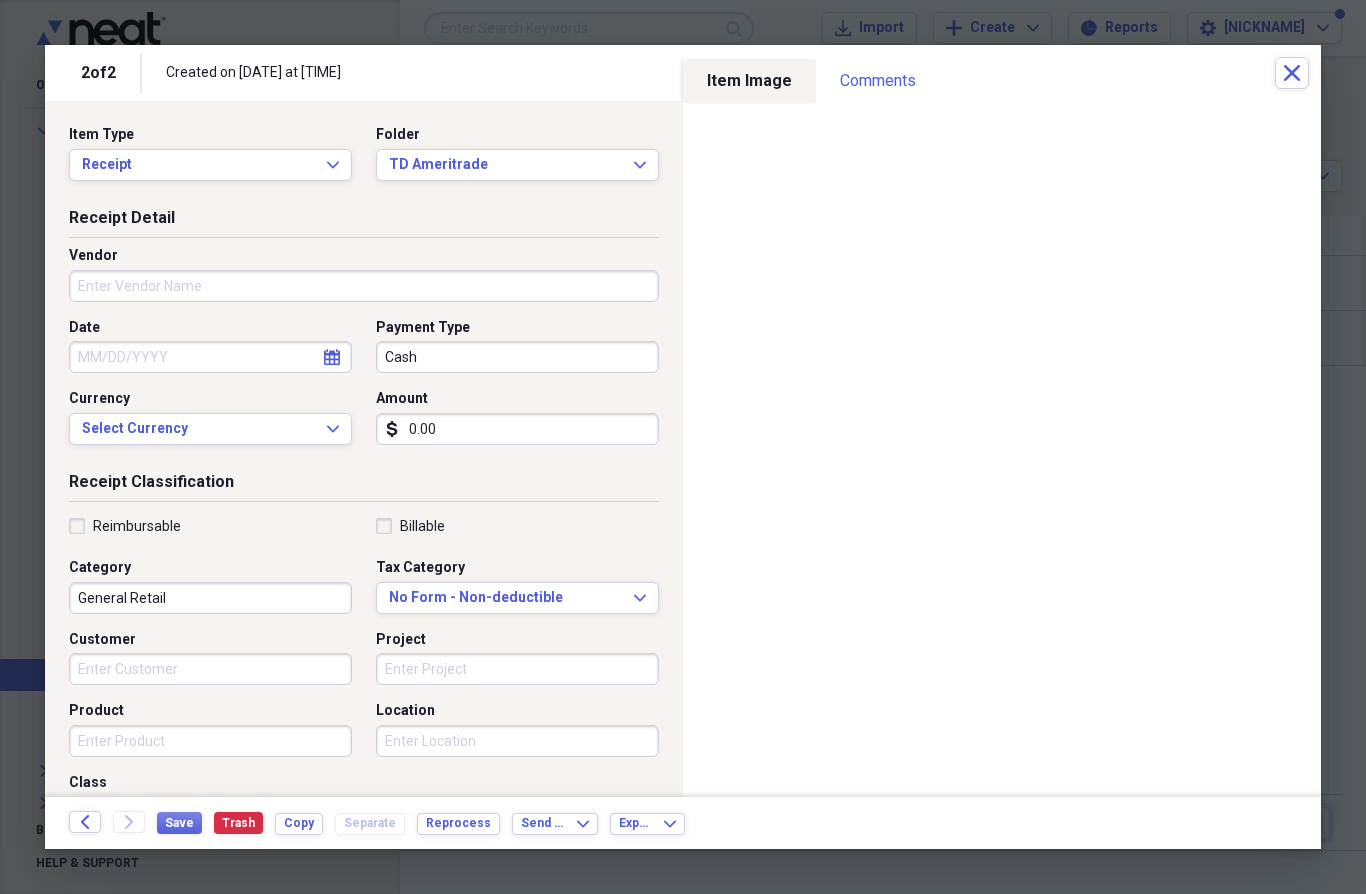 click on "Close" 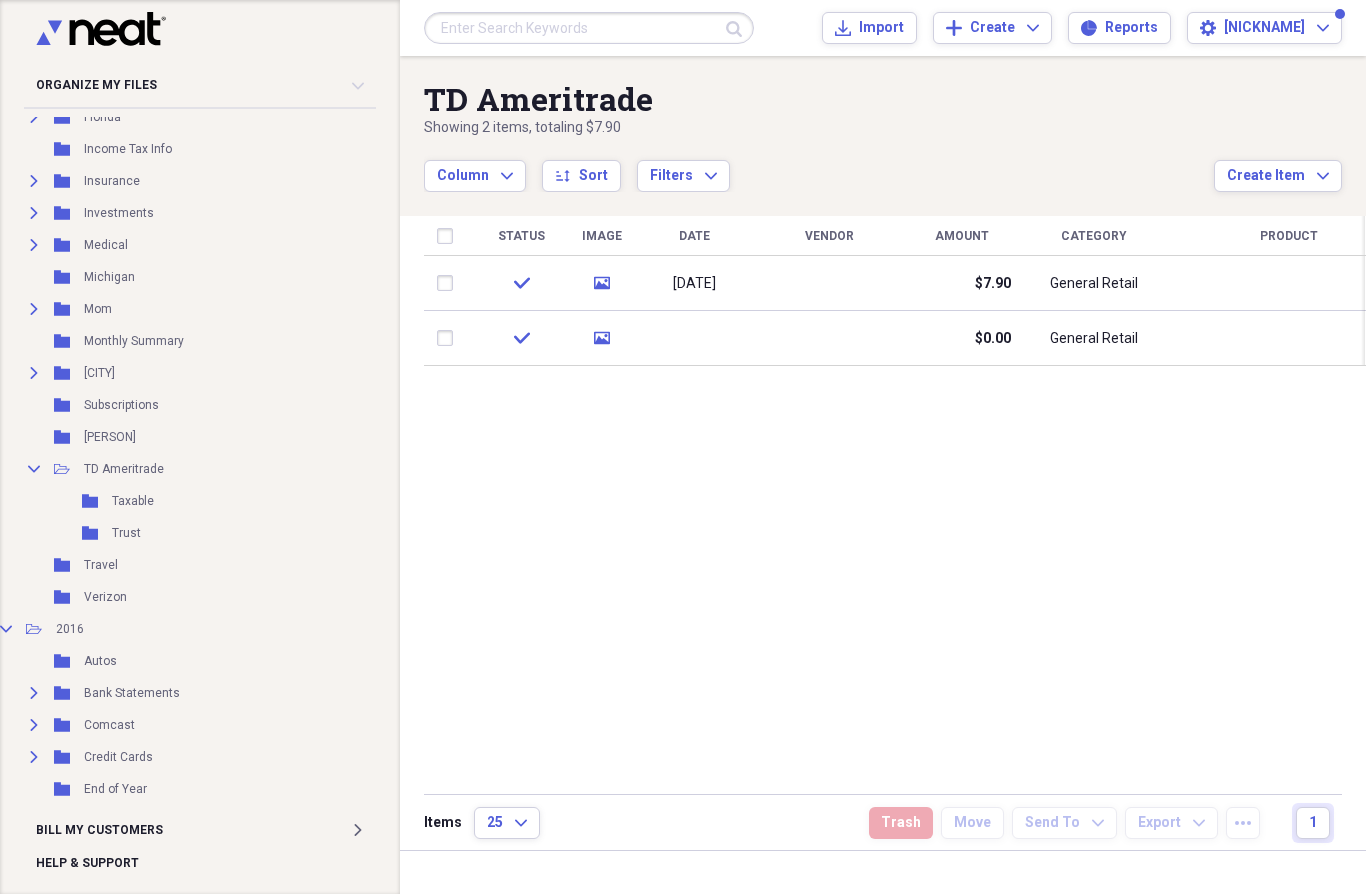 scroll, scrollTop: 1378, scrollLeft: 38, axis: both 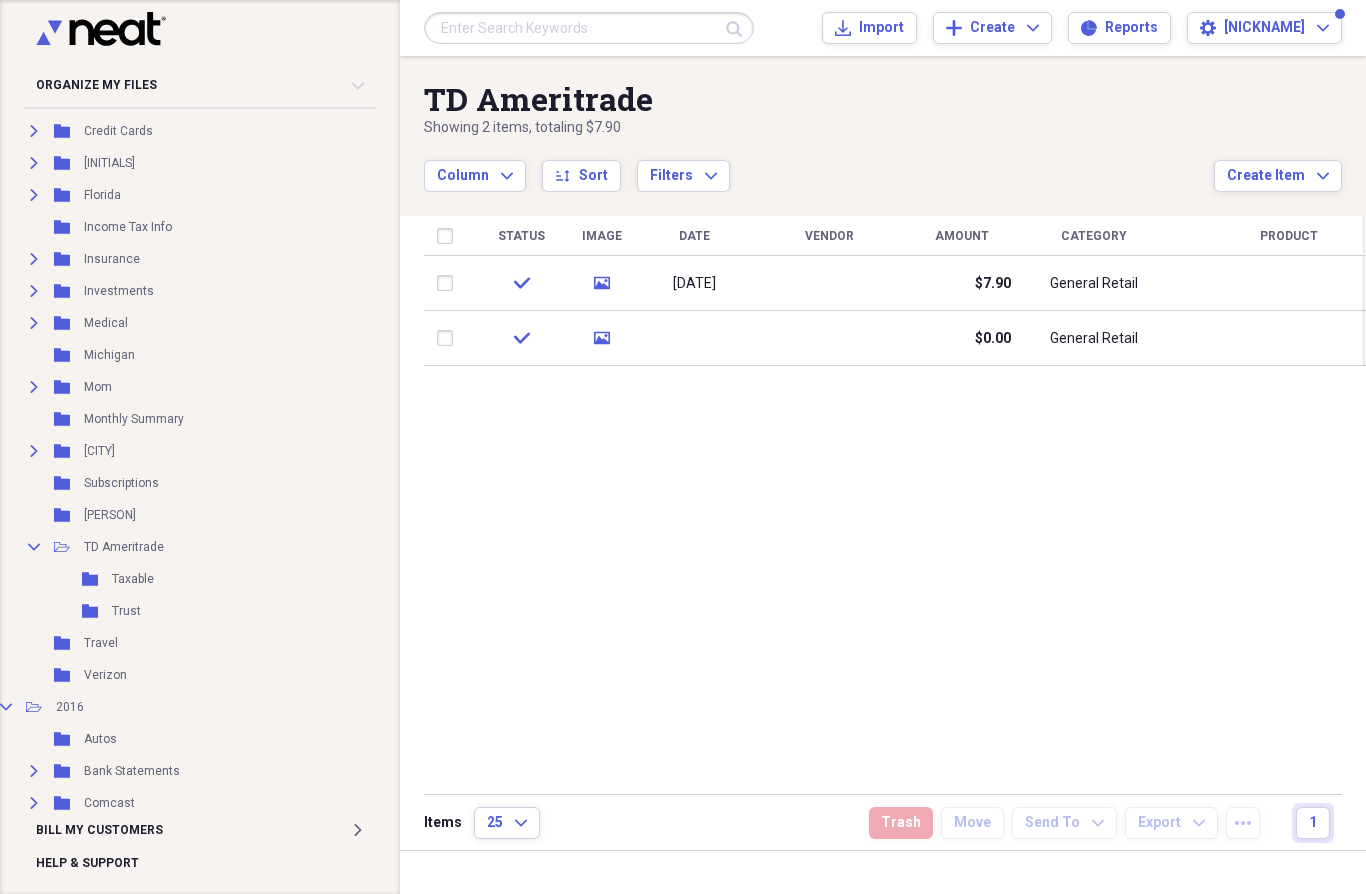click on "Taxable" at bounding box center [133, 579] 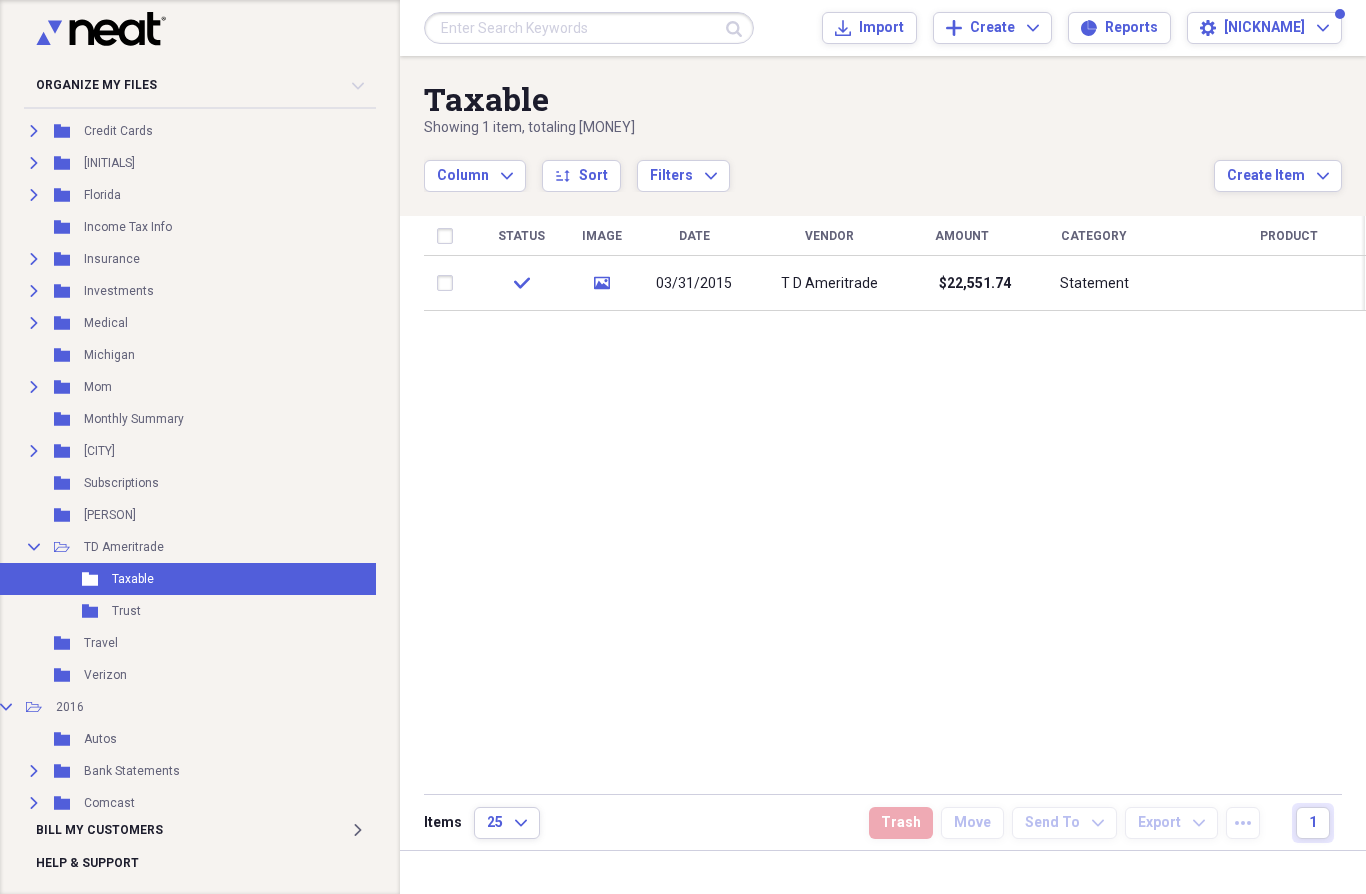 click on "$22,551.74" at bounding box center (975, 284) 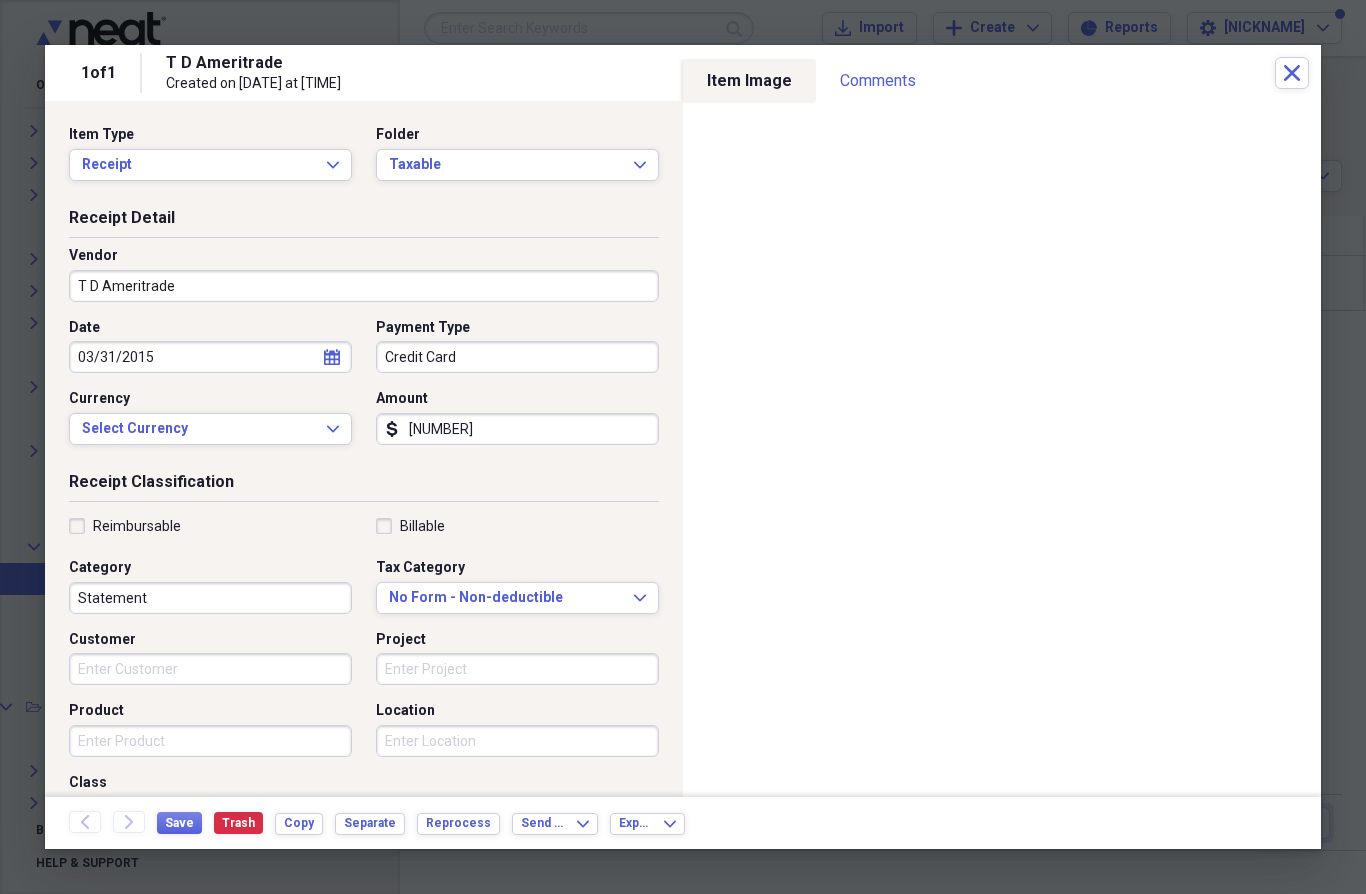 click on "Close" 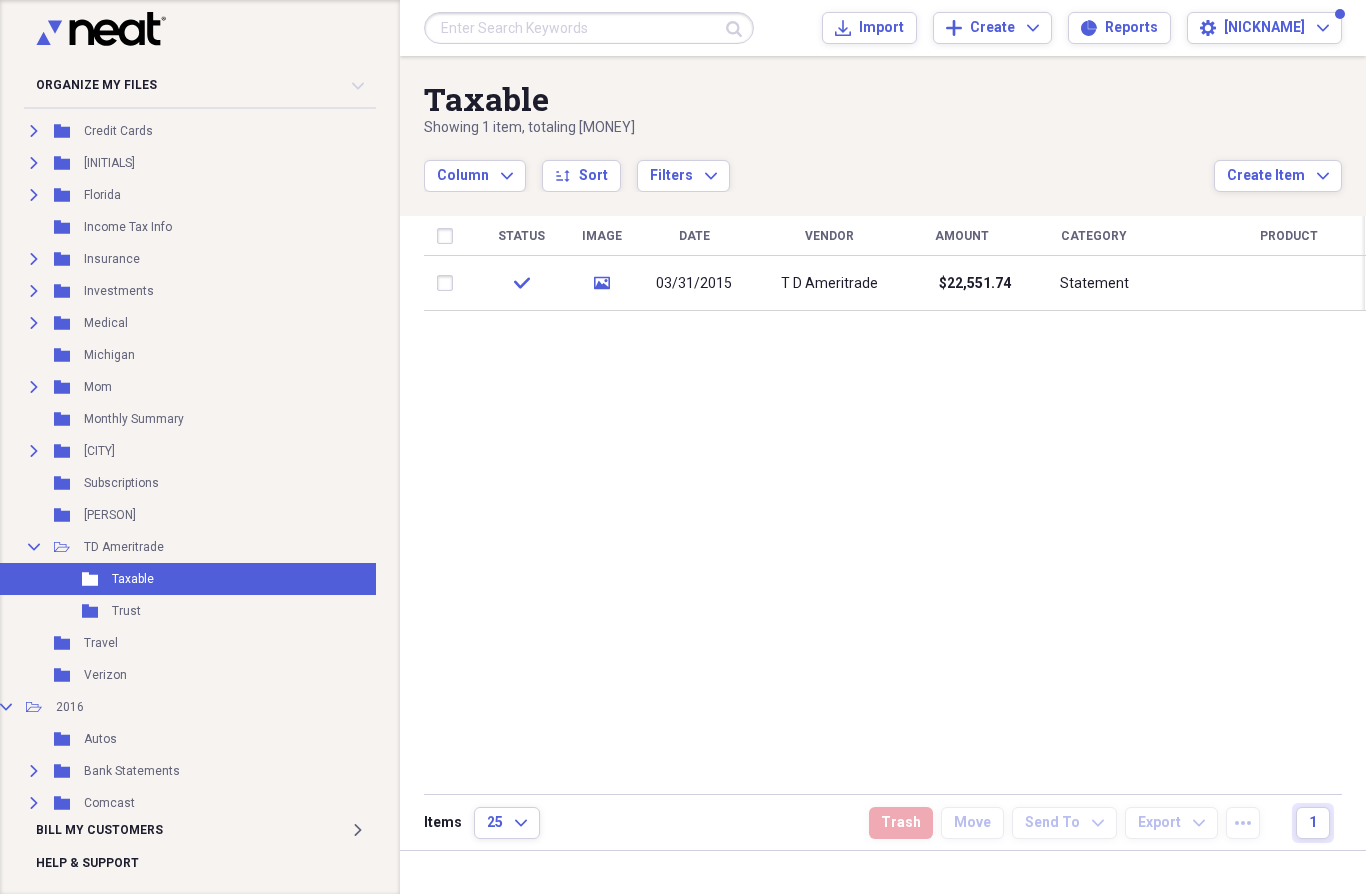 click on "Folder Trust Add Folder" at bounding box center [269, 611] 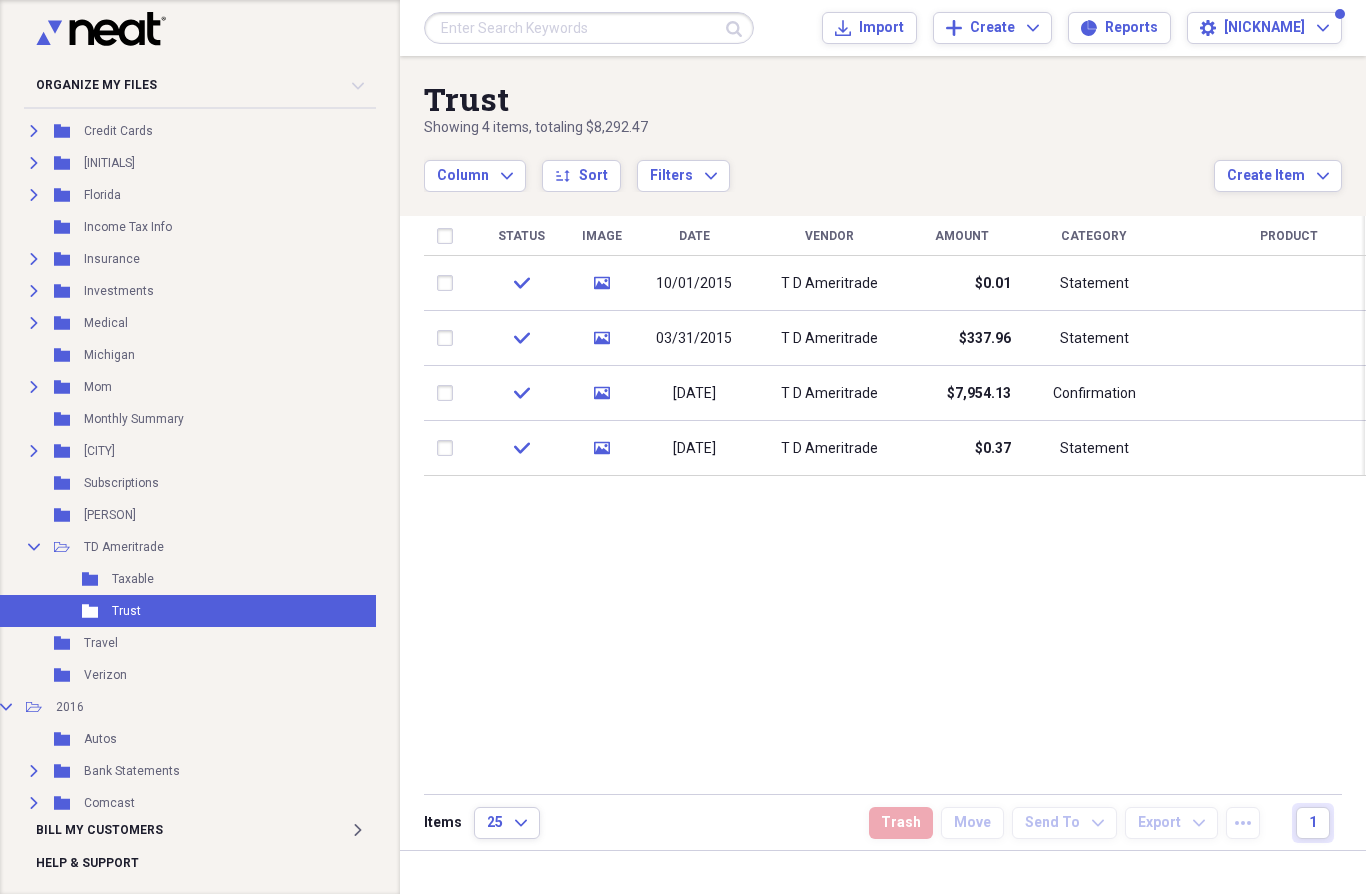 click on "T D Ameritrade" at bounding box center [829, 284] 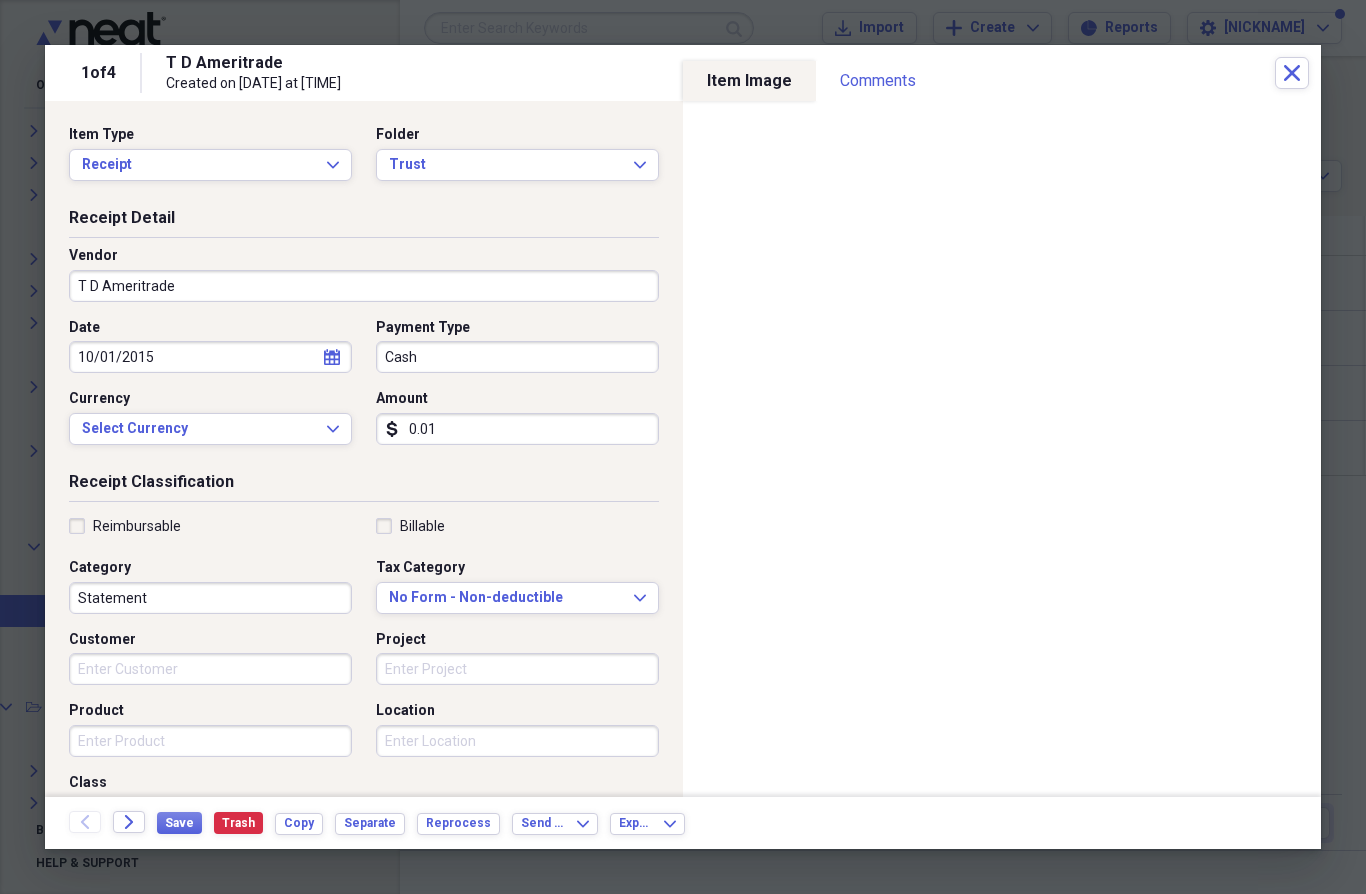 click on "Close" at bounding box center (1292, 73) 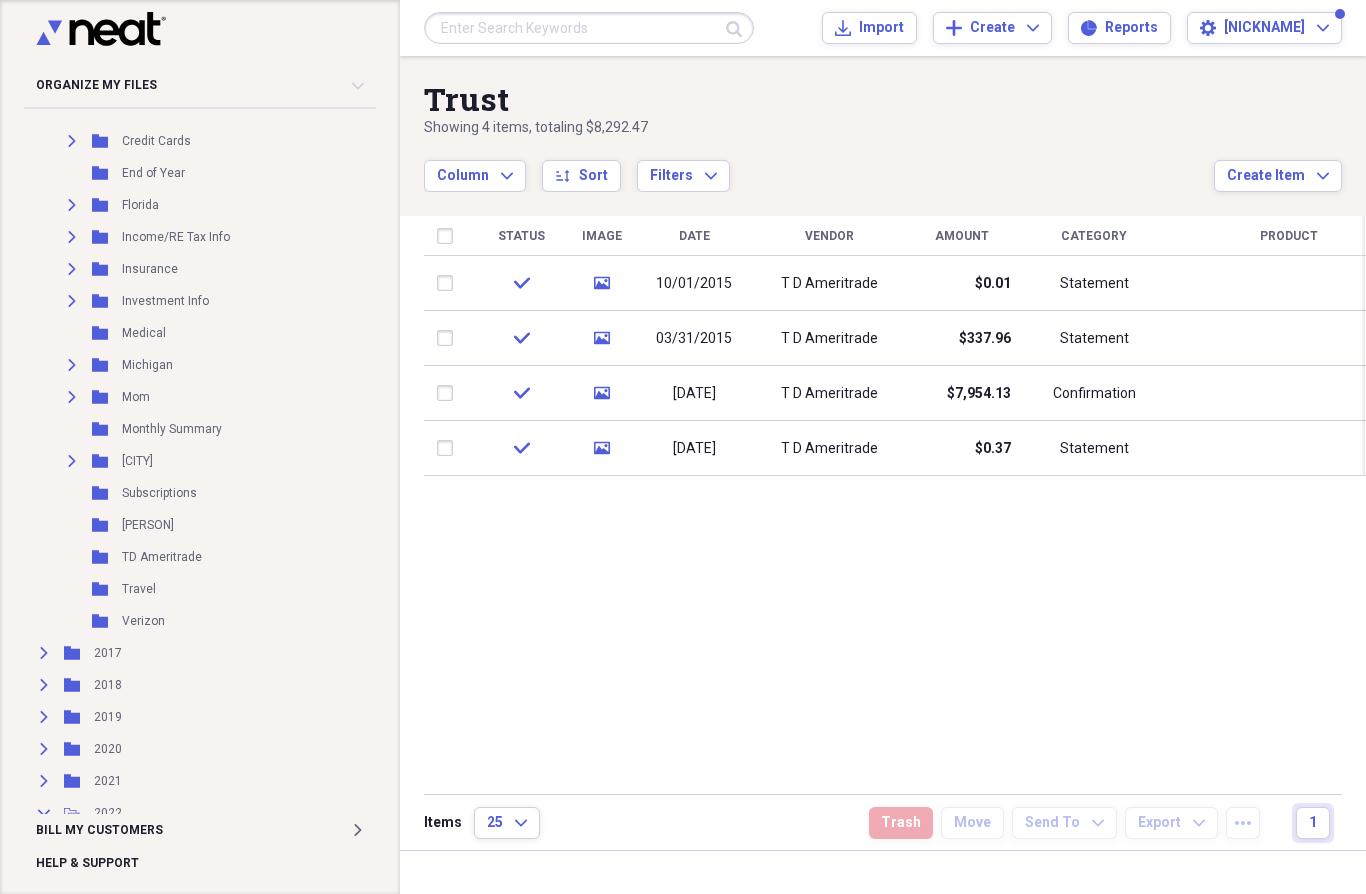 scroll, scrollTop: 2073, scrollLeft: 0, axis: vertical 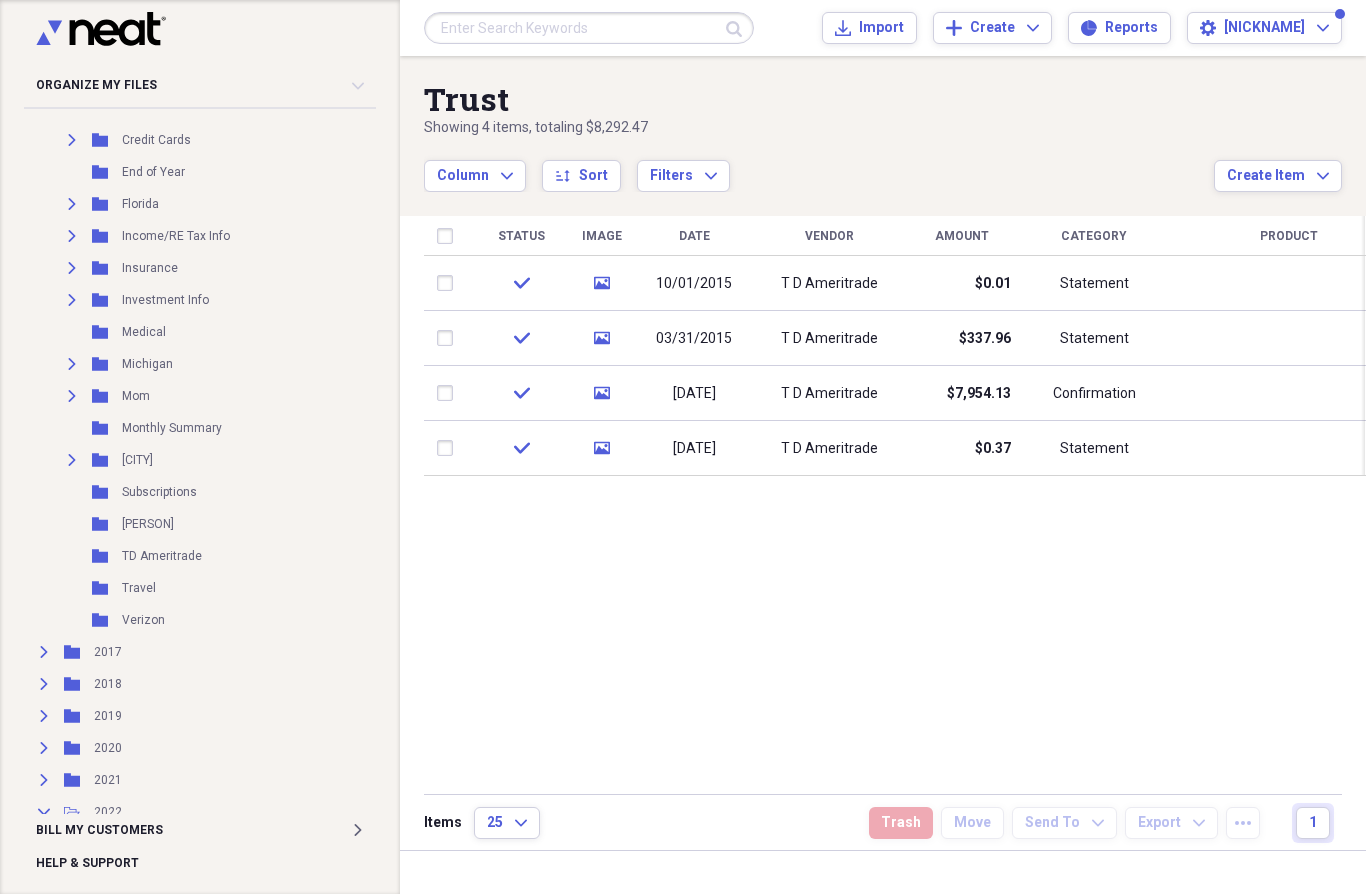click on "T D Ameritrade" at bounding box center (829, 339) 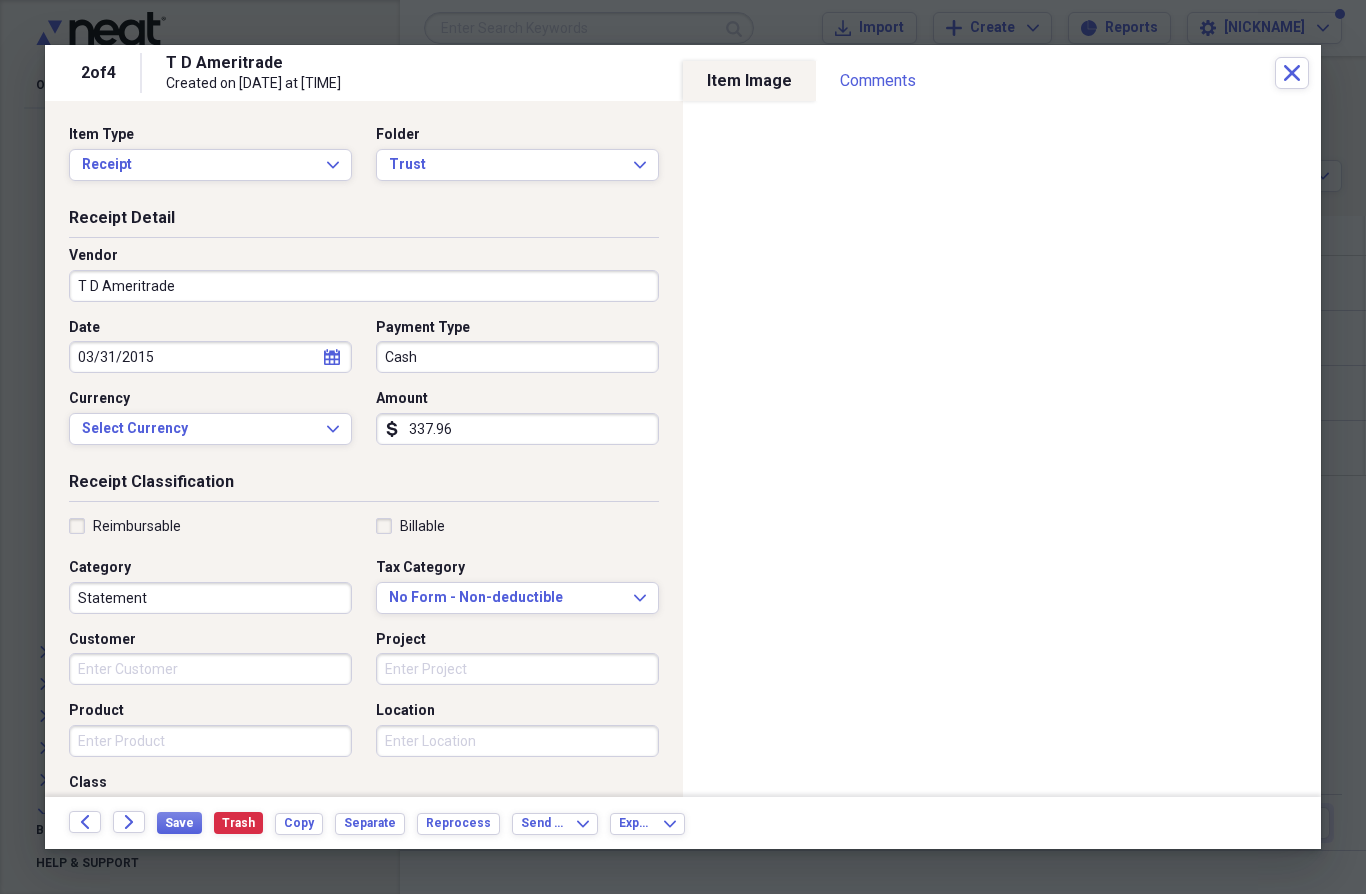 click on "Close" at bounding box center (1292, 73) 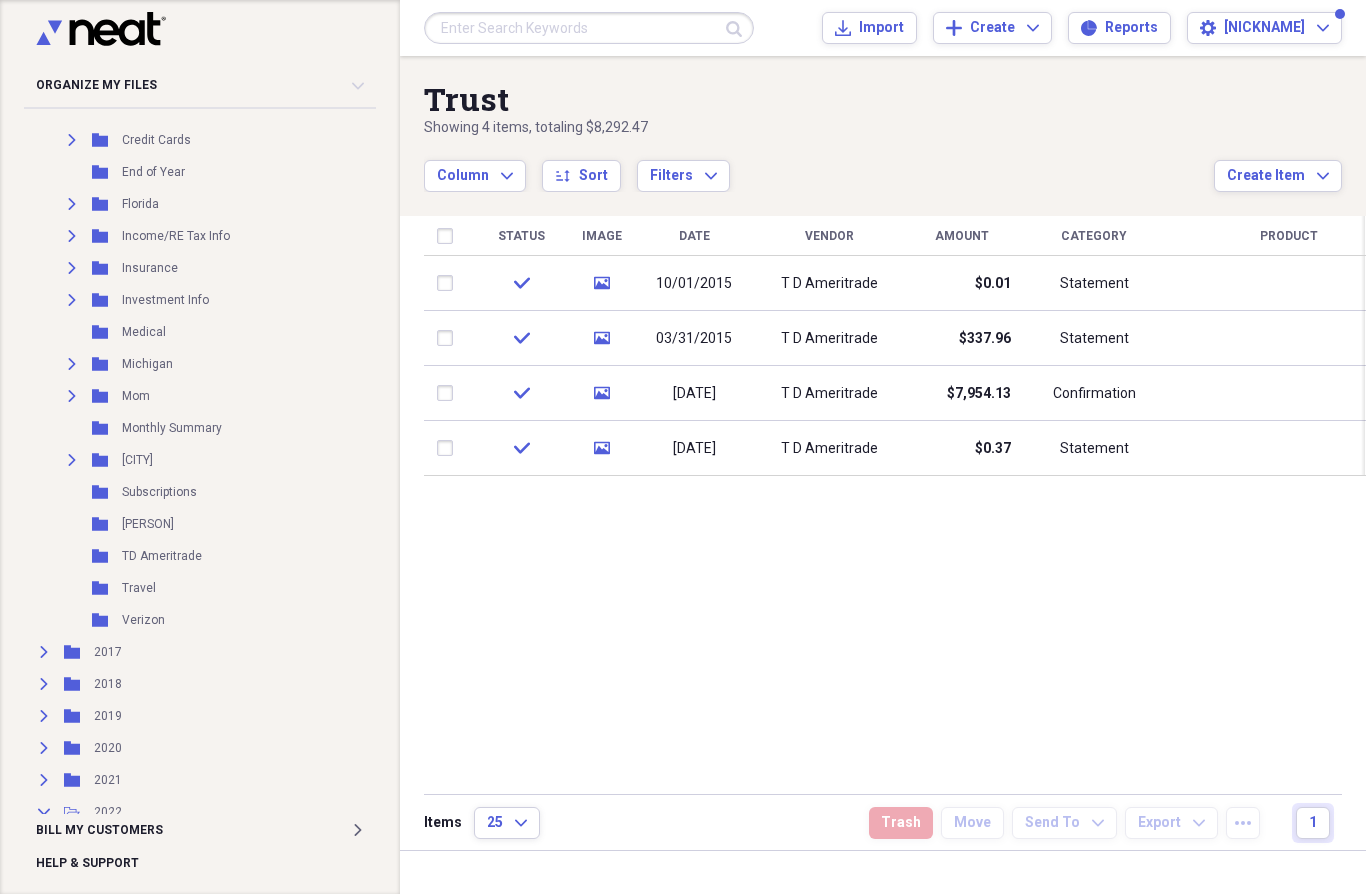 click on "Expand" at bounding box center (44, 652) 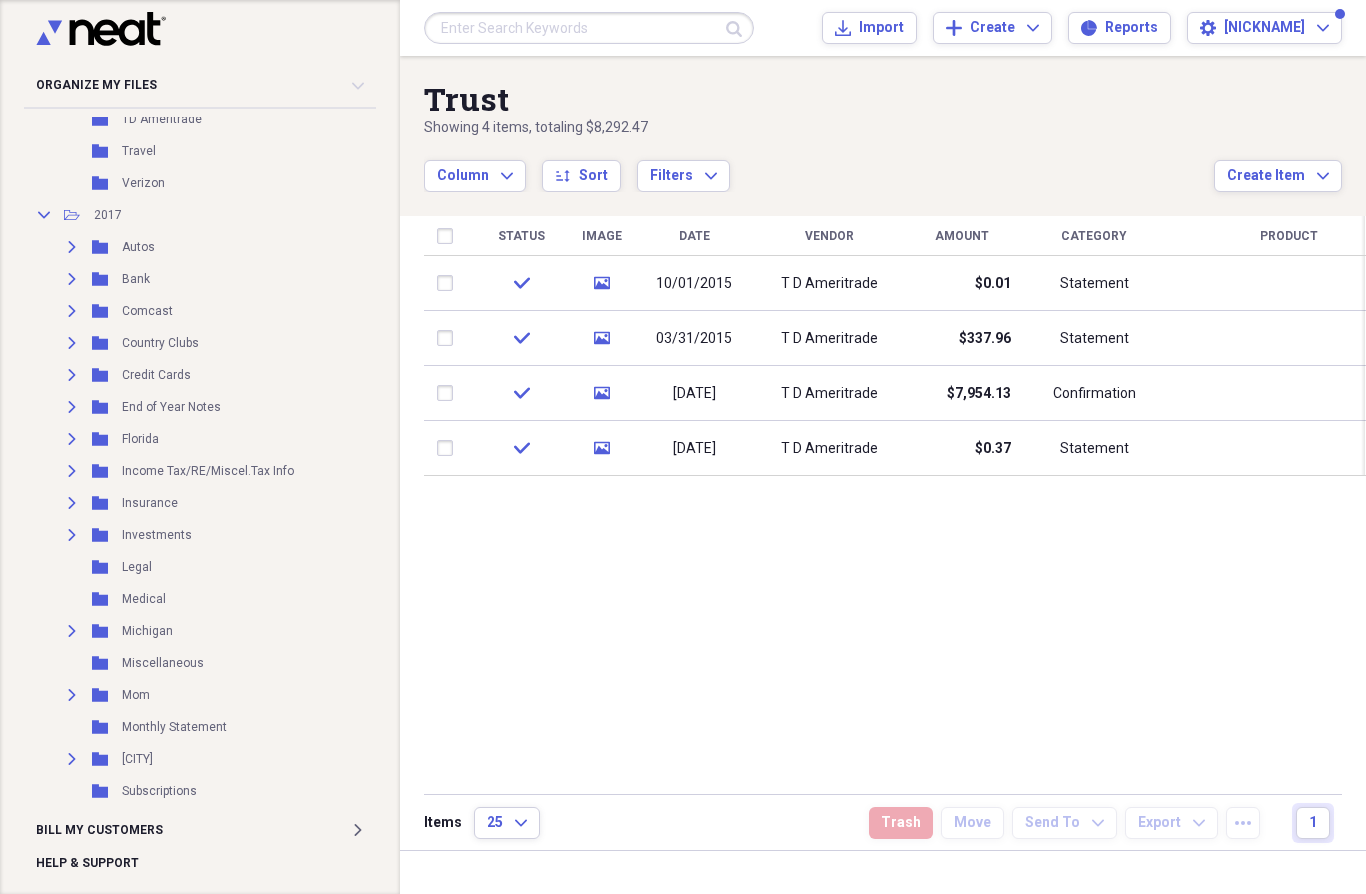 scroll, scrollTop: 2511, scrollLeft: 0, axis: vertical 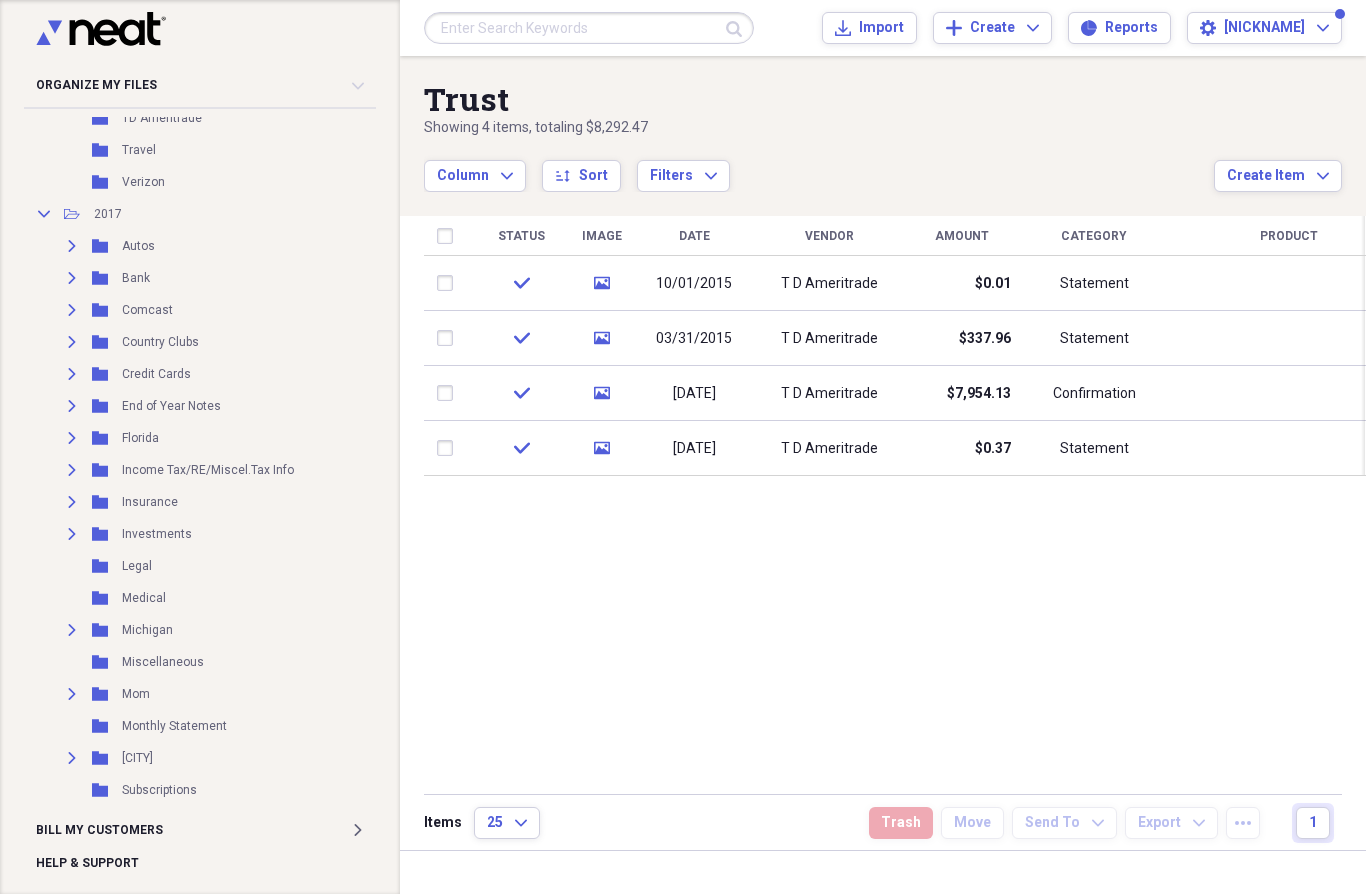 click on "Expand" at bounding box center (72, 534) 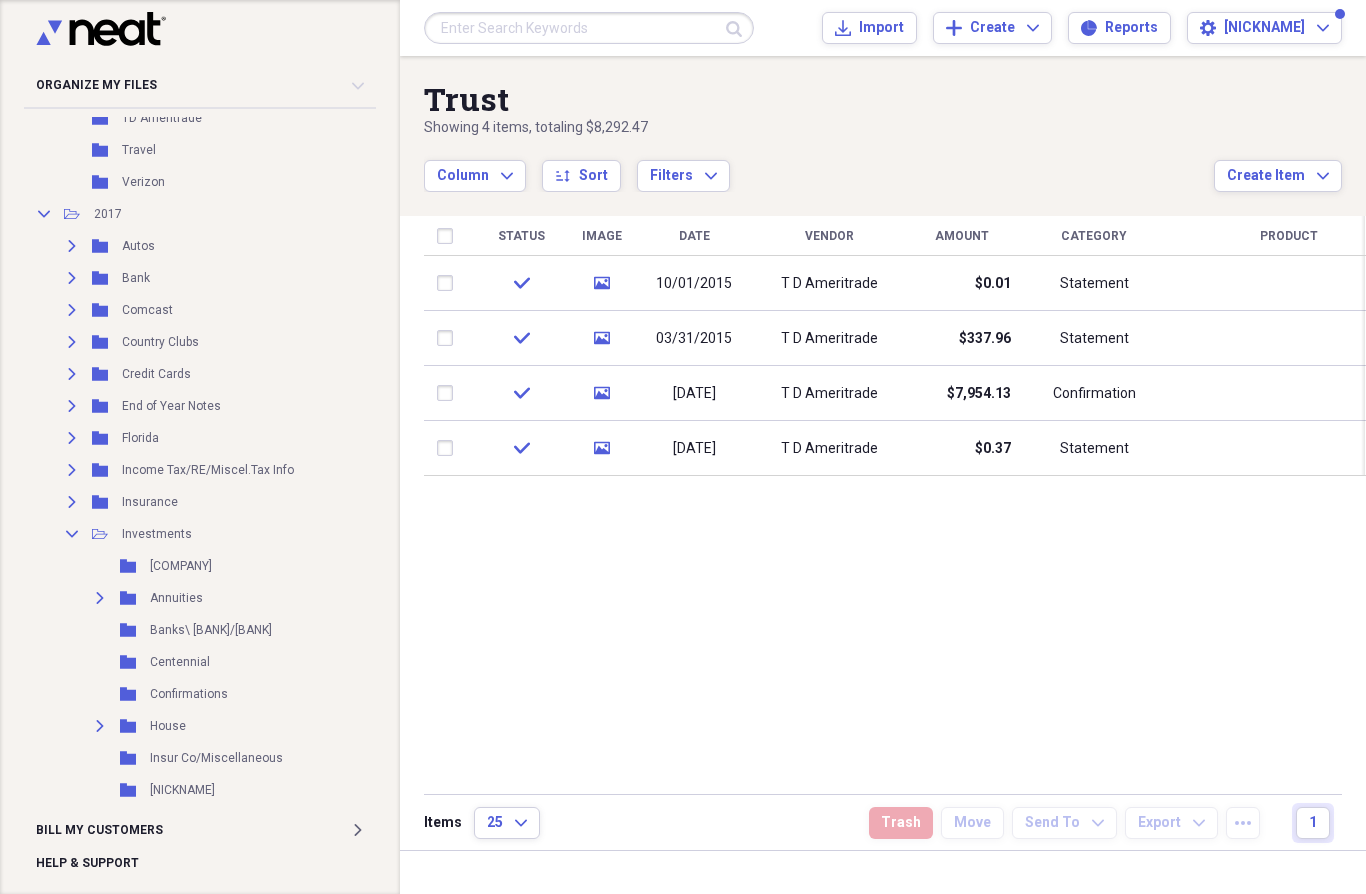 click on "Folder [COMPANY] Add Folder" at bounding box center (307, 566) 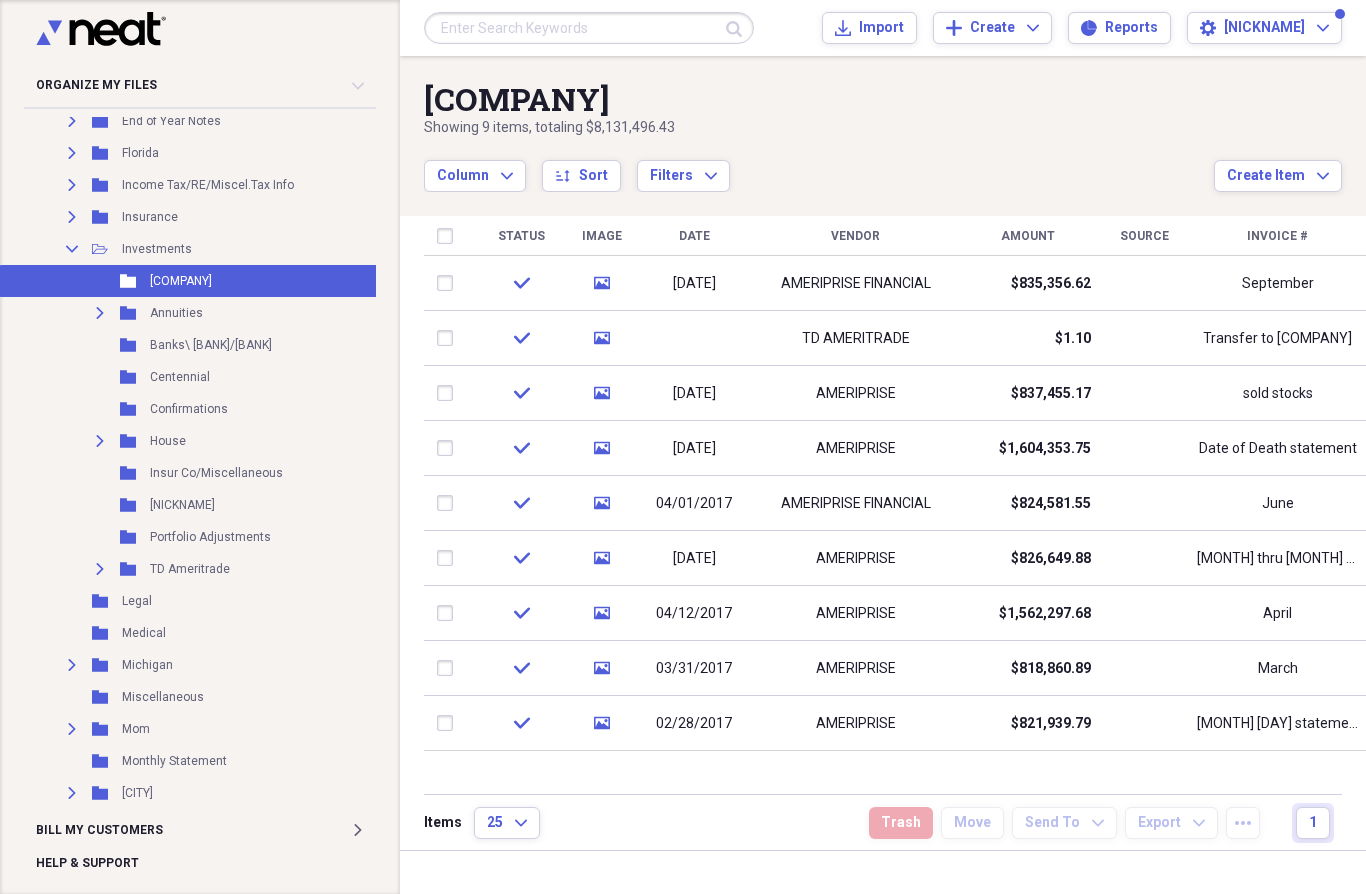scroll, scrollTop: 2796, scrollLeft: 0, axis: vertical 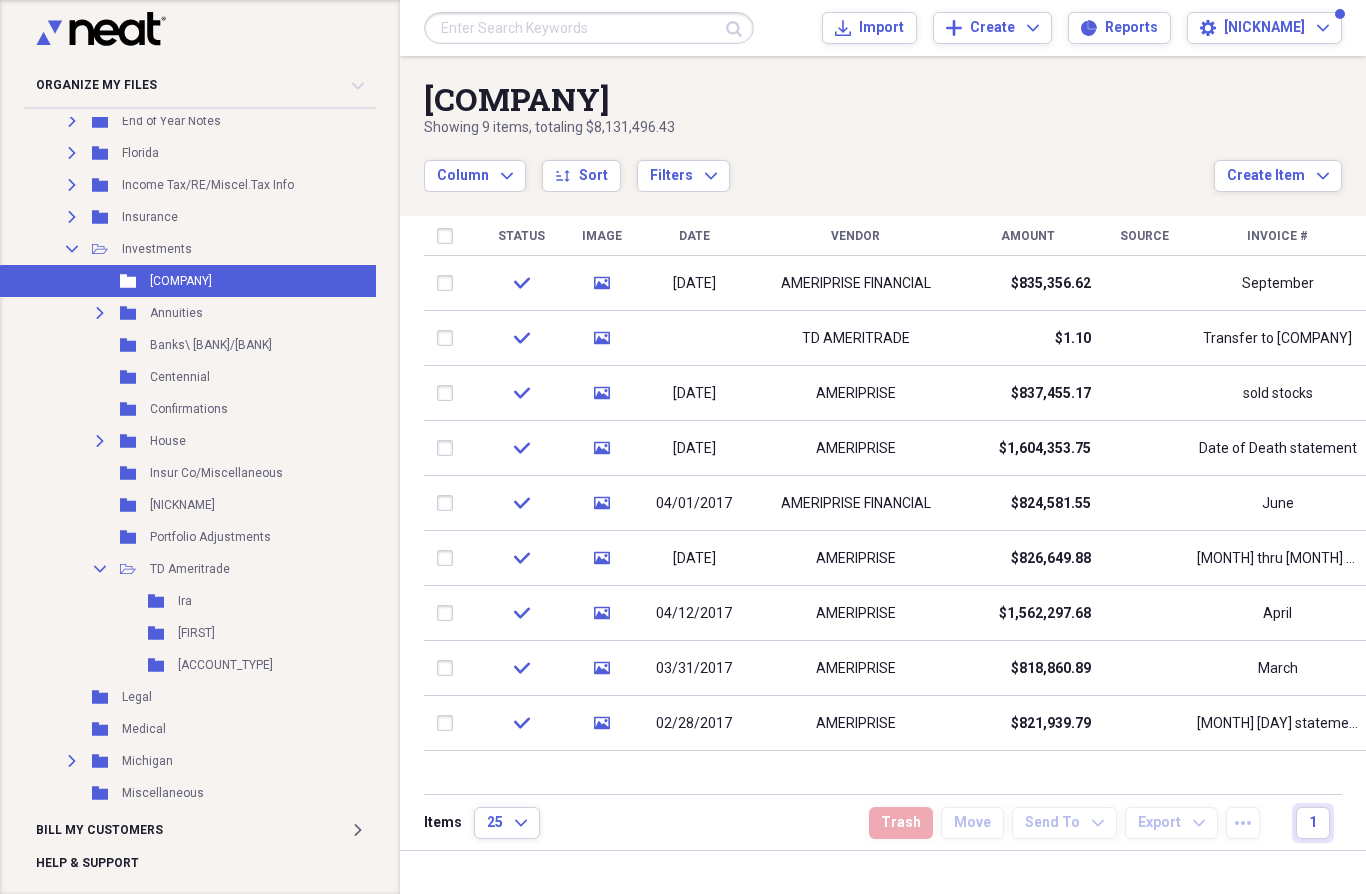 click on "Ira" at bounding box center (185, 601) 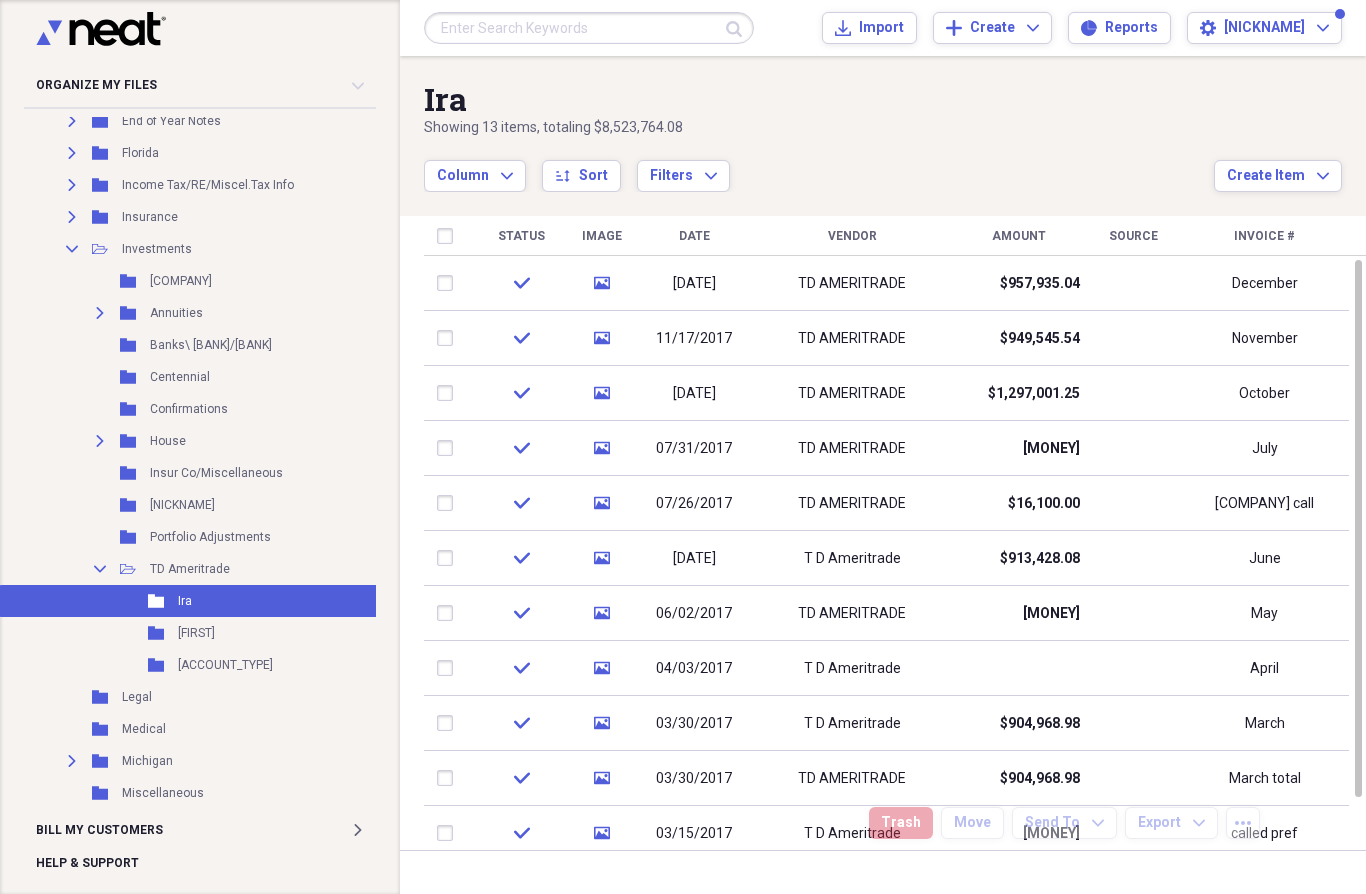 click on "TD AMERITRADE" at bounding box center [852, 284] 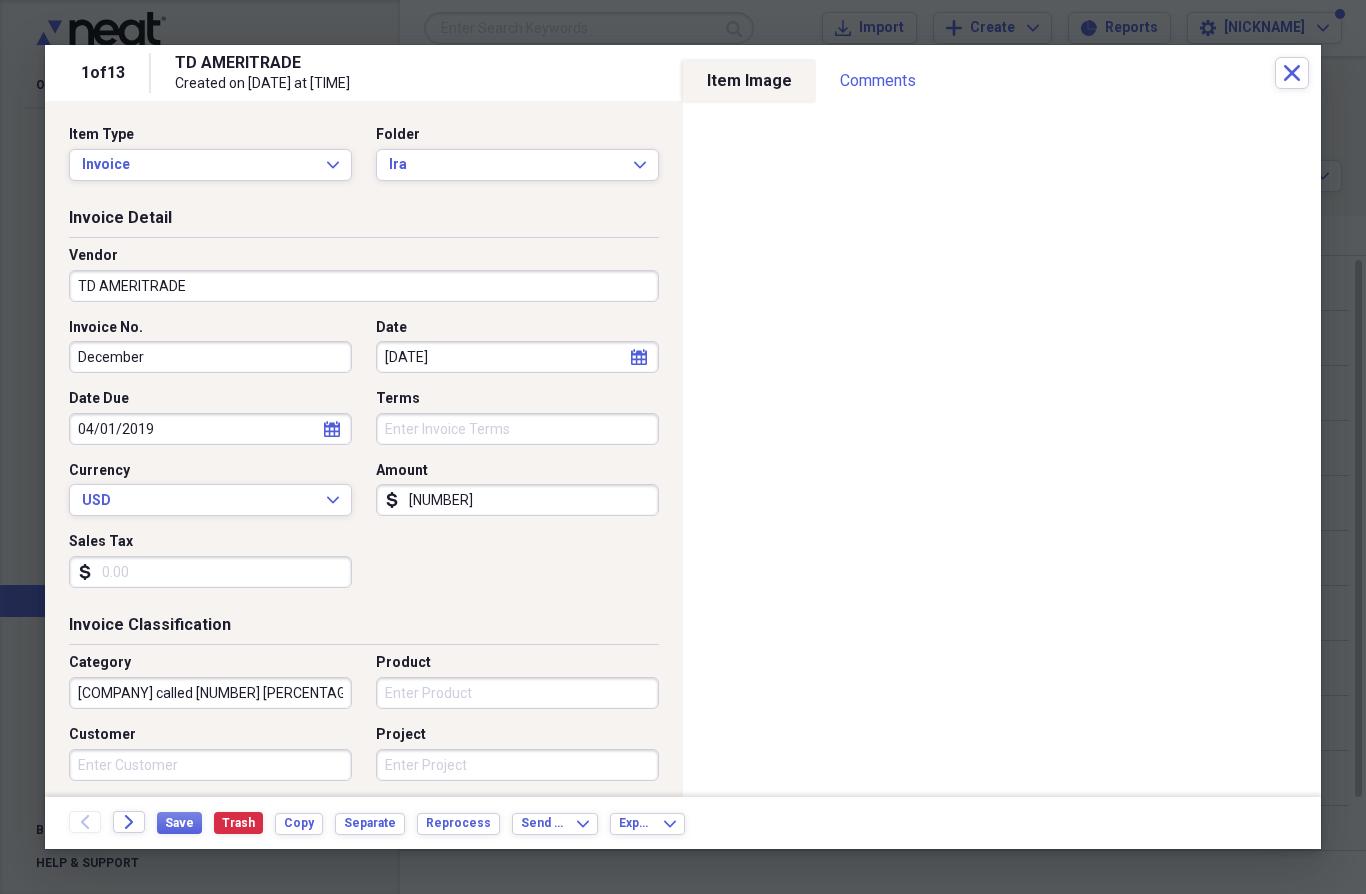 click on "Close" at bounding box center [1292, 73] 